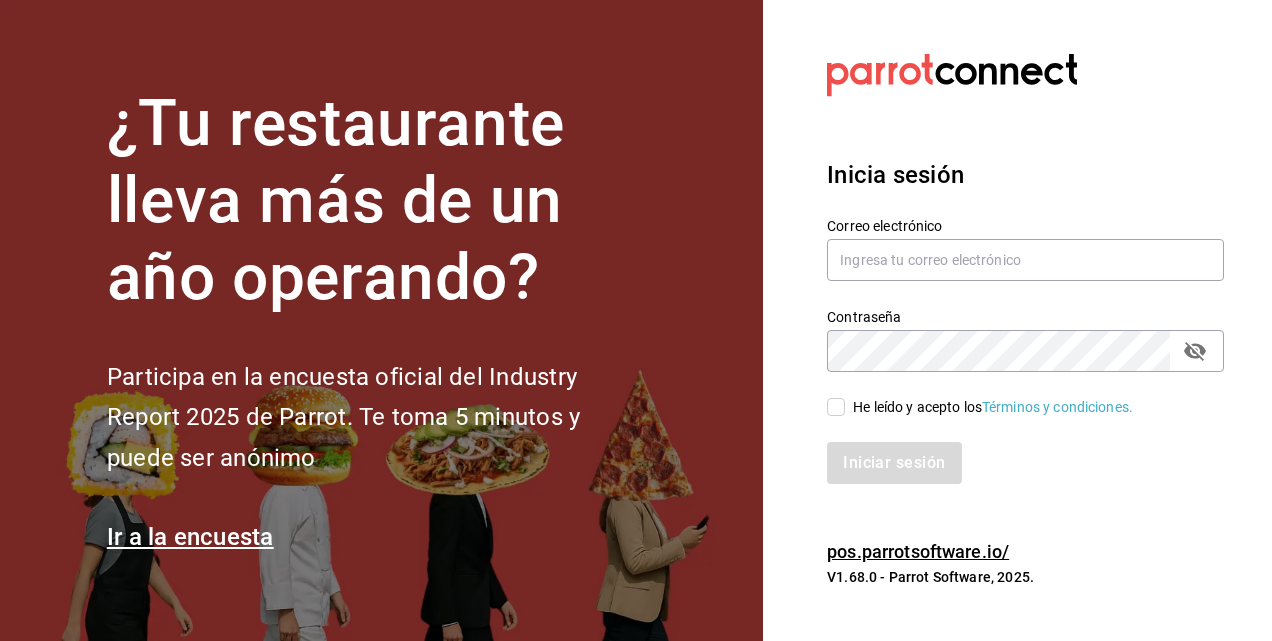 scroll, scrollTop: 0, scrollLeft: 0, axis: both 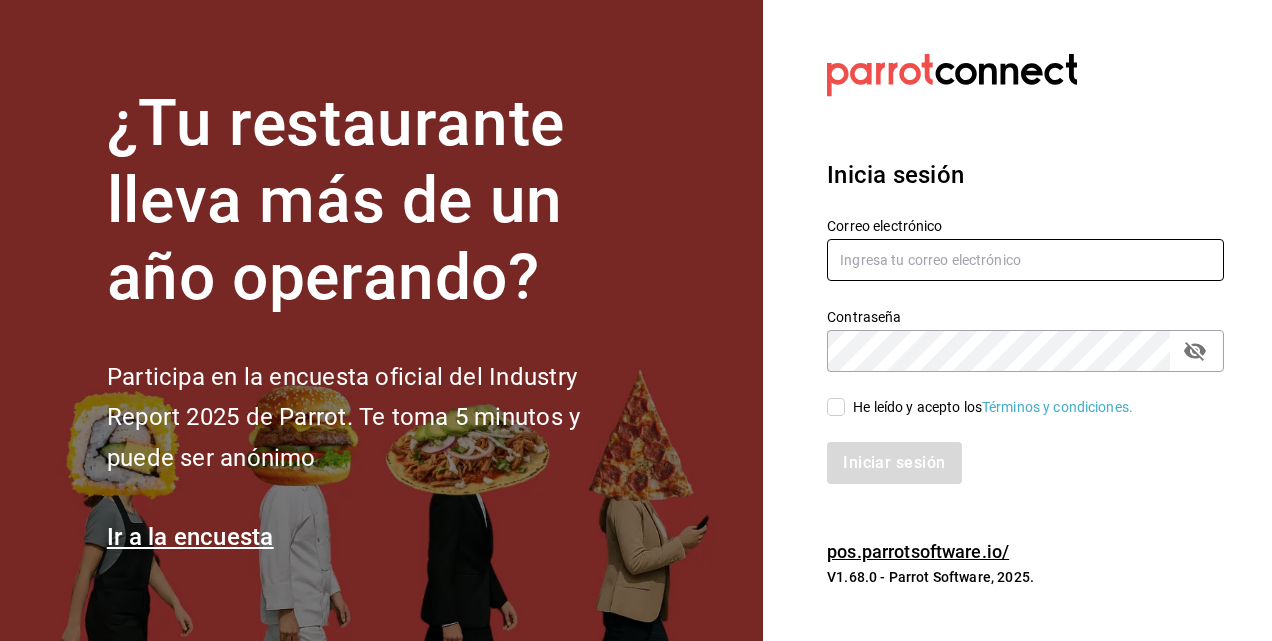 type on "[EMAIL]" 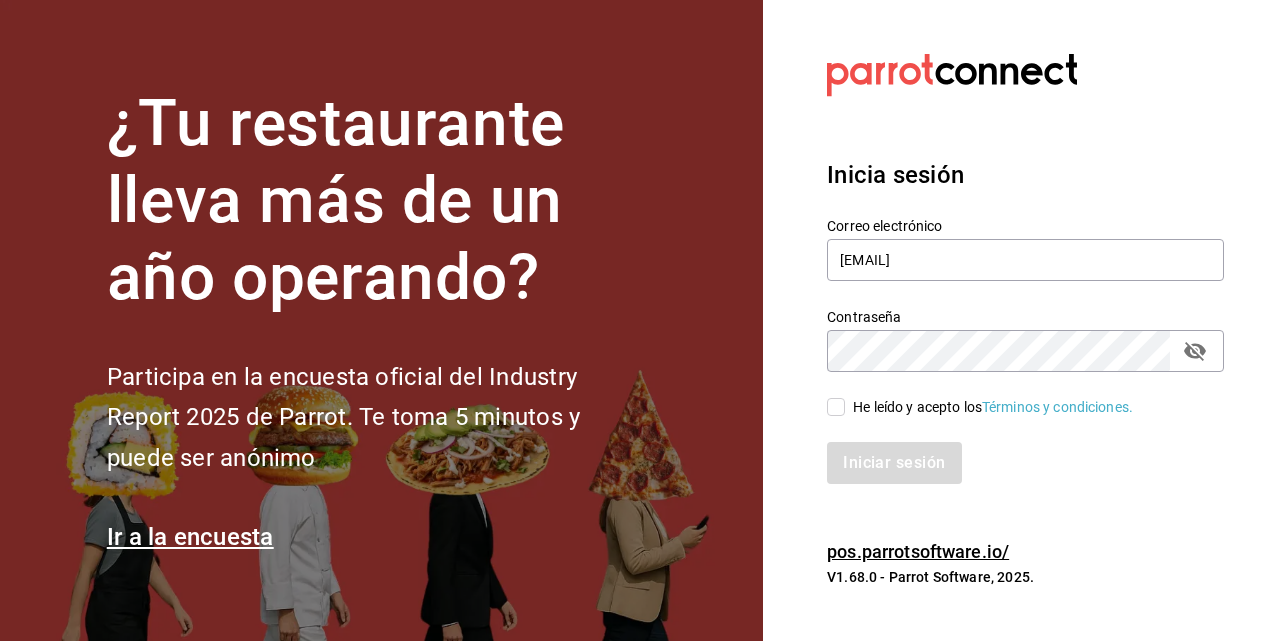 click on "He leído y acepto los  Términos y condiciones." at bounding box center [993, 407] 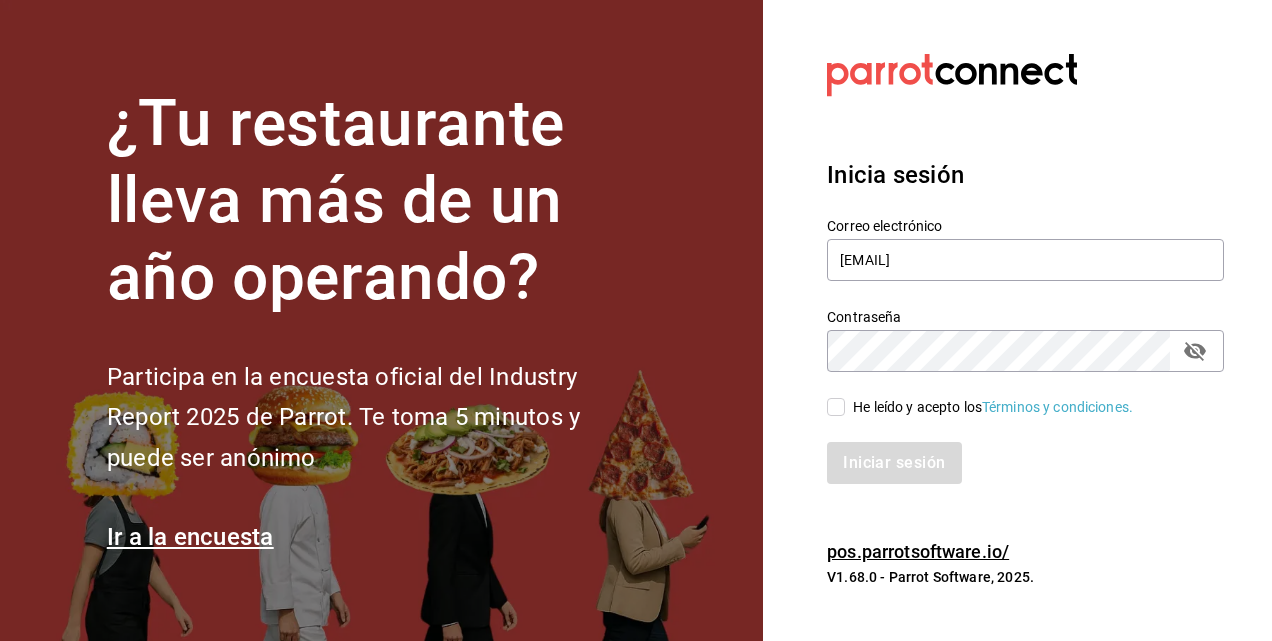 checkbox on "true" 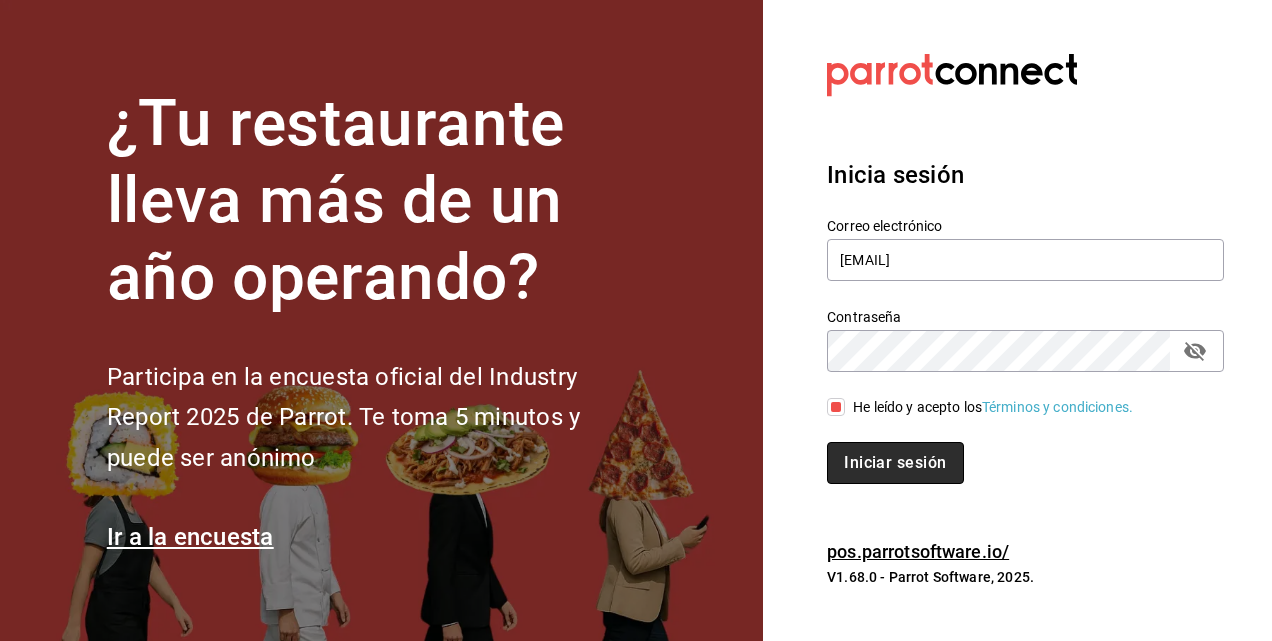 click on "Iniciar sesión" at bounding box center (895, 463) 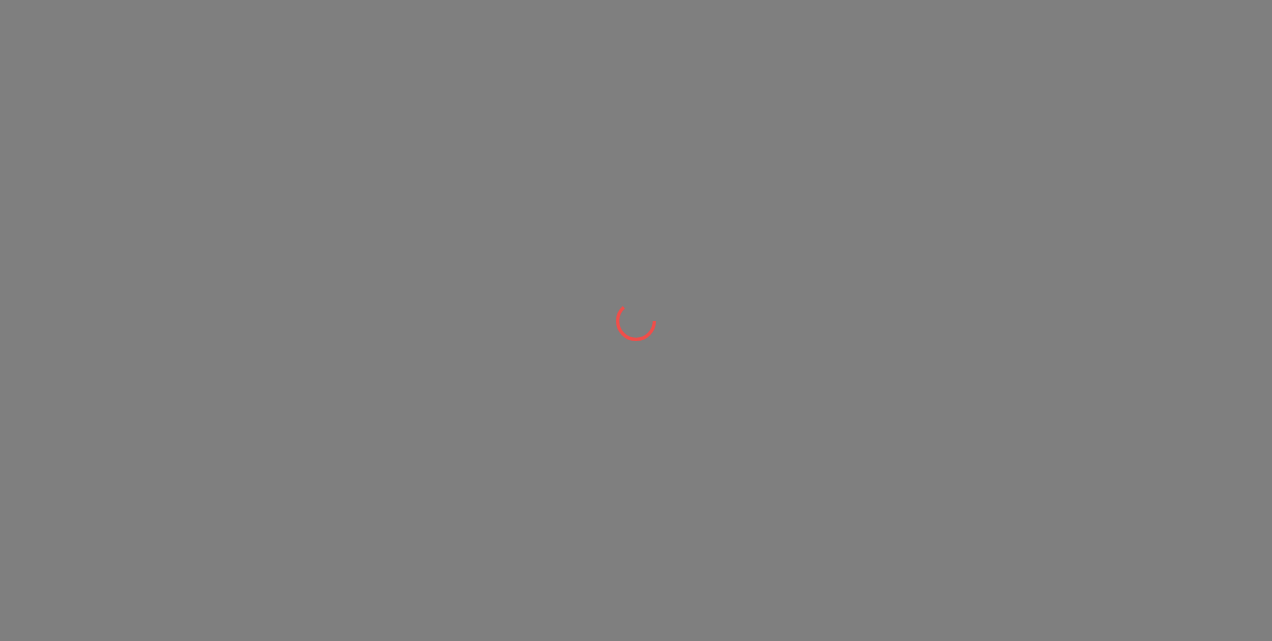 scroll, scrollTop: 0, scrollLeft: 0, axis: both 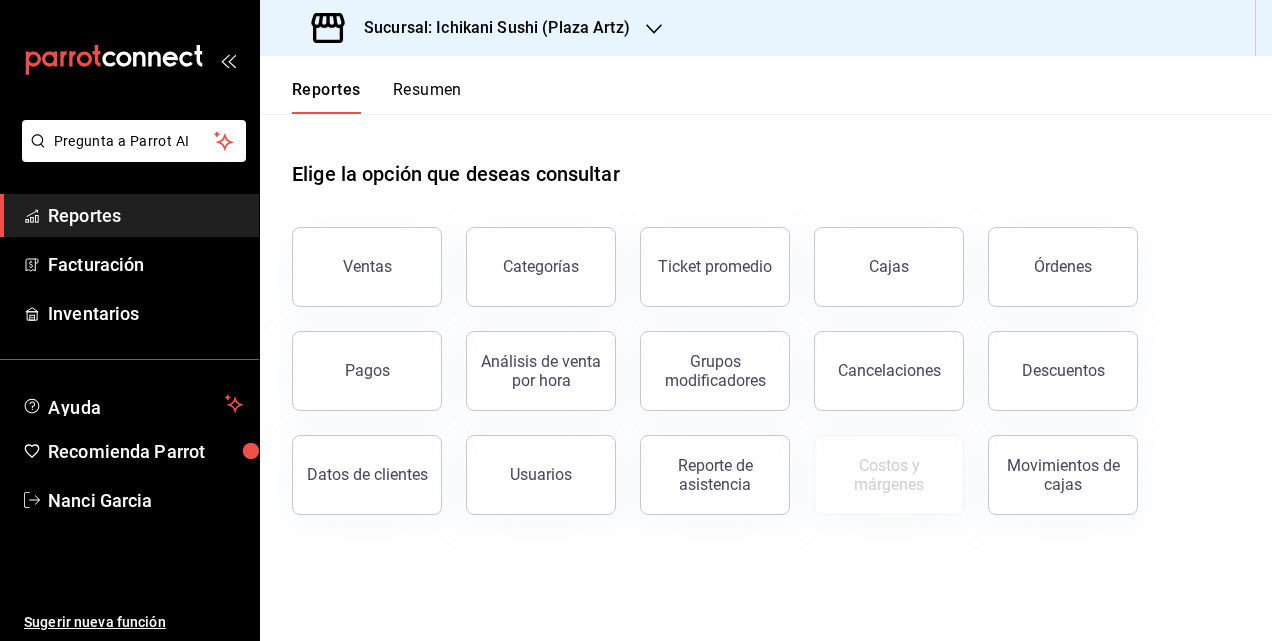 click on "Sucursal: Ichikani Sushi (Plaza Artz)" at bounding box center (489, 28) 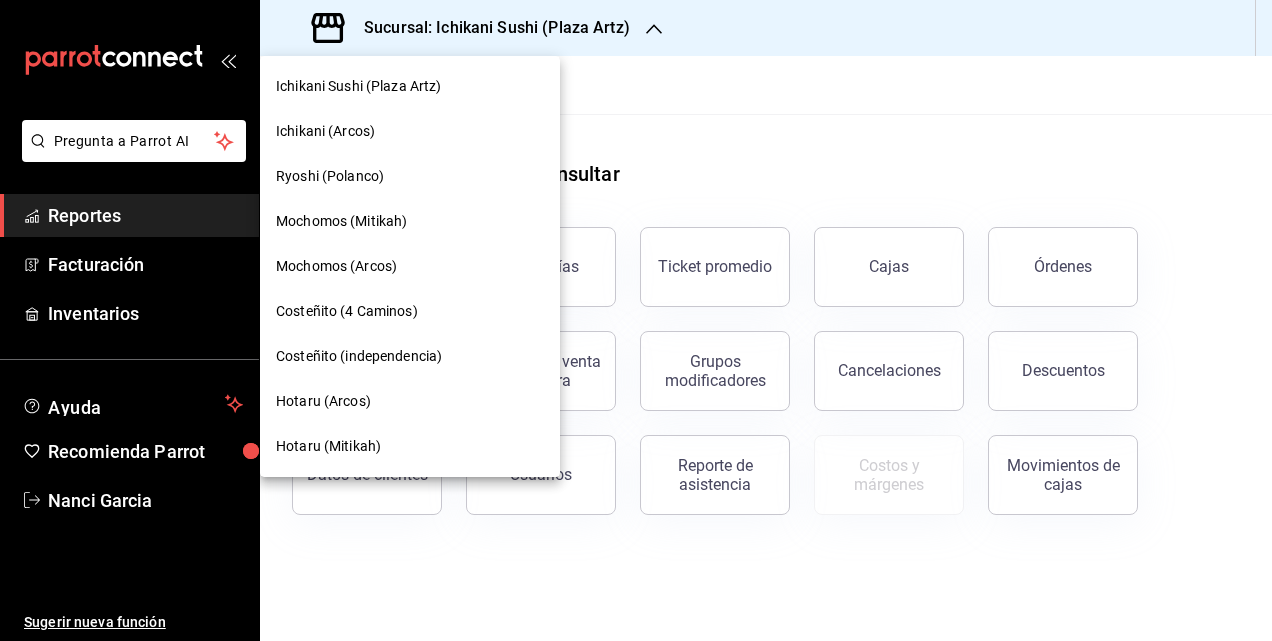 click on "Ichikani (Arcos)" at bounding box center [410, 131] 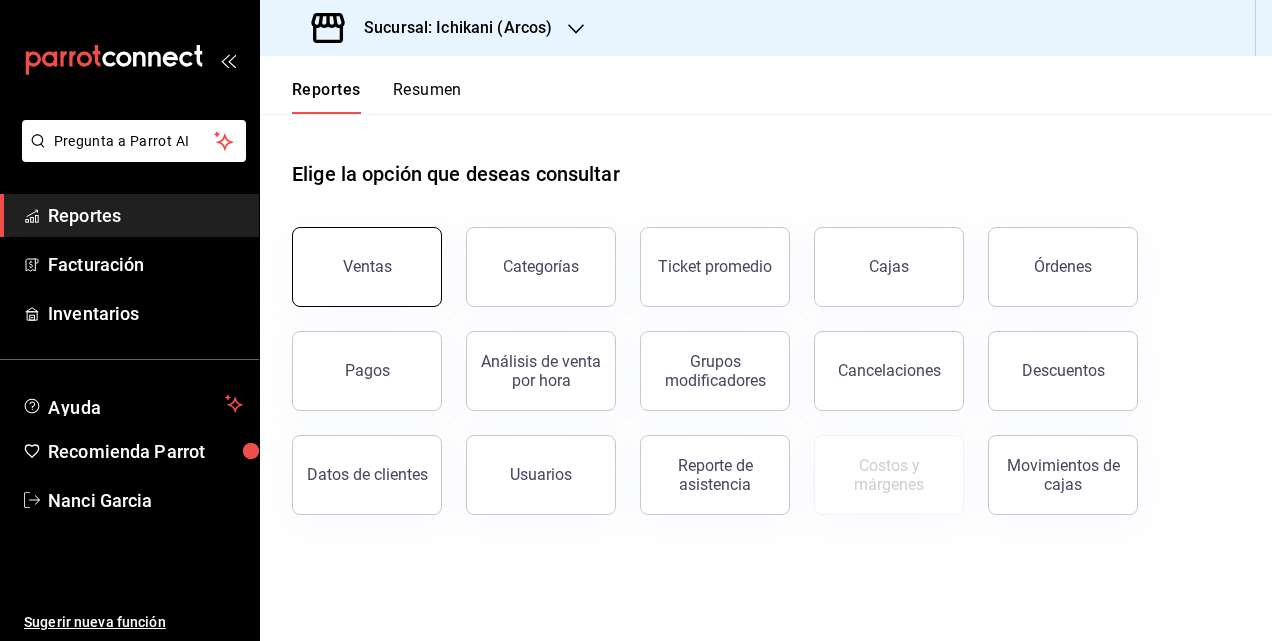 click on "Ventas" at bounding box center [367, 267] 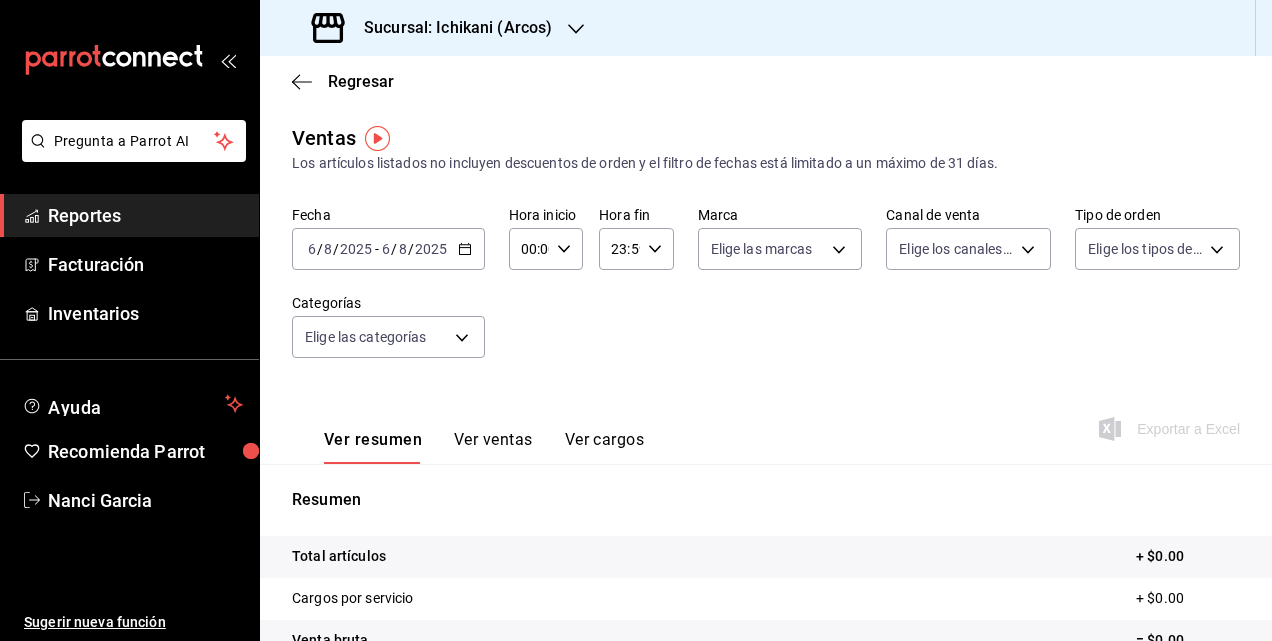 click on "2025-08-06 6 / 8 / 2025 - 2025-08-06 6 / 8 / 2025" at bounding box center (388, 249) 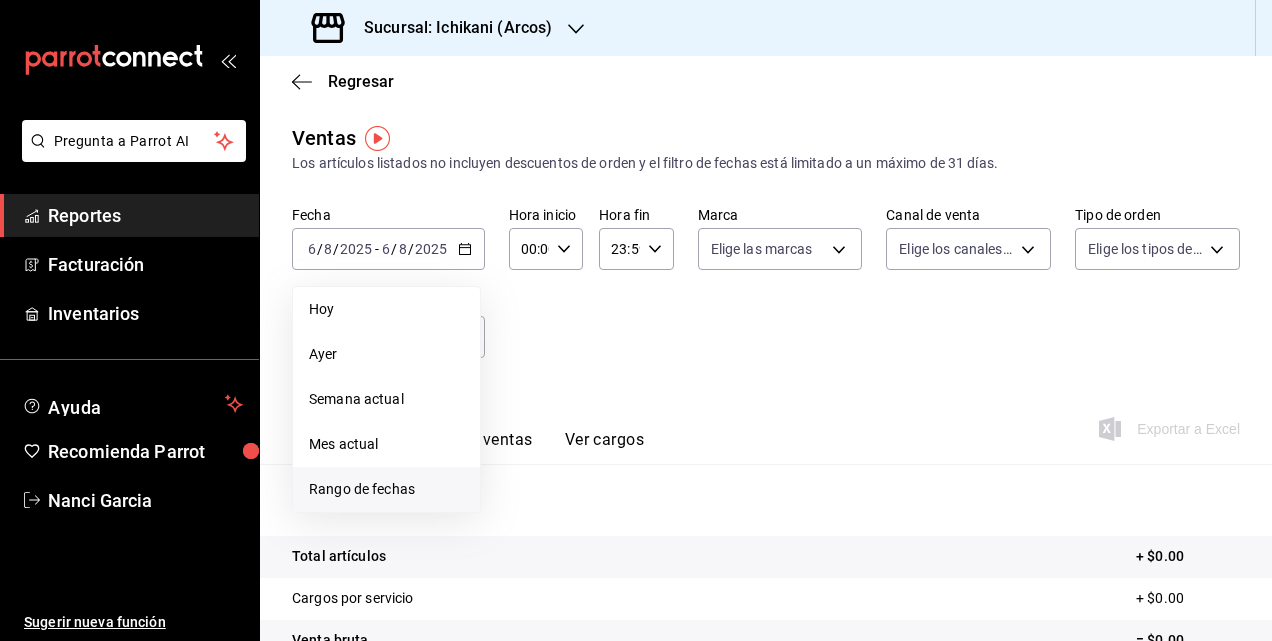 click on "Rango de fechas" at bounding box center (386, 489) 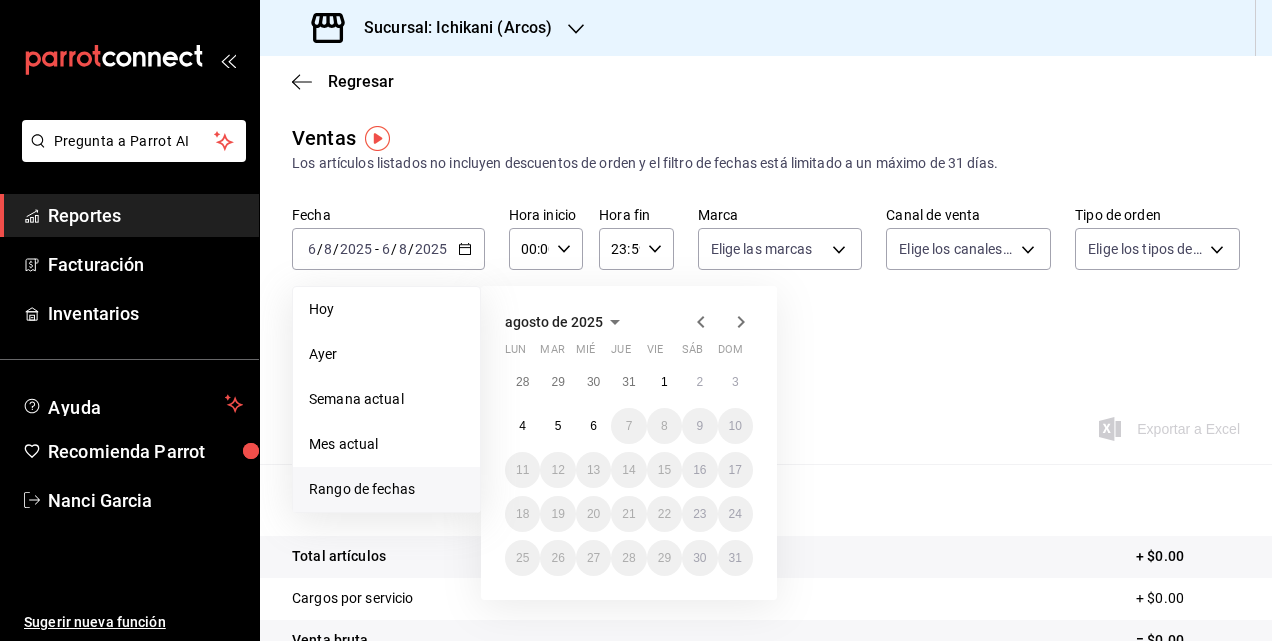 click 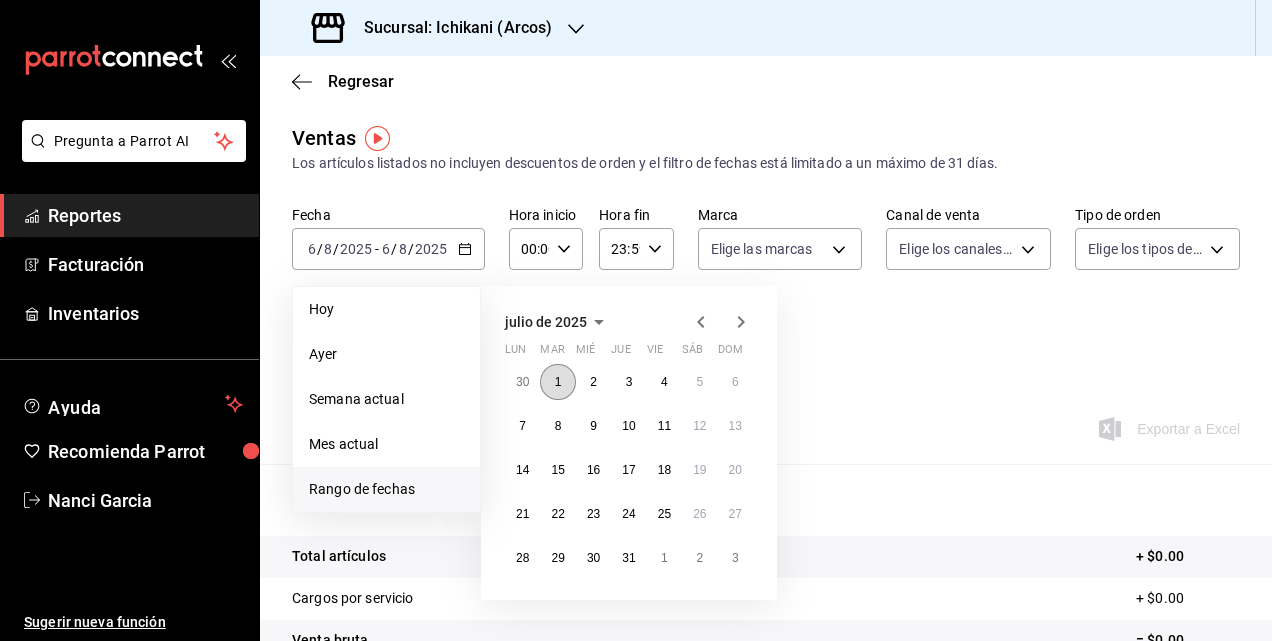 click on "1" at bounding box center (557, 382) 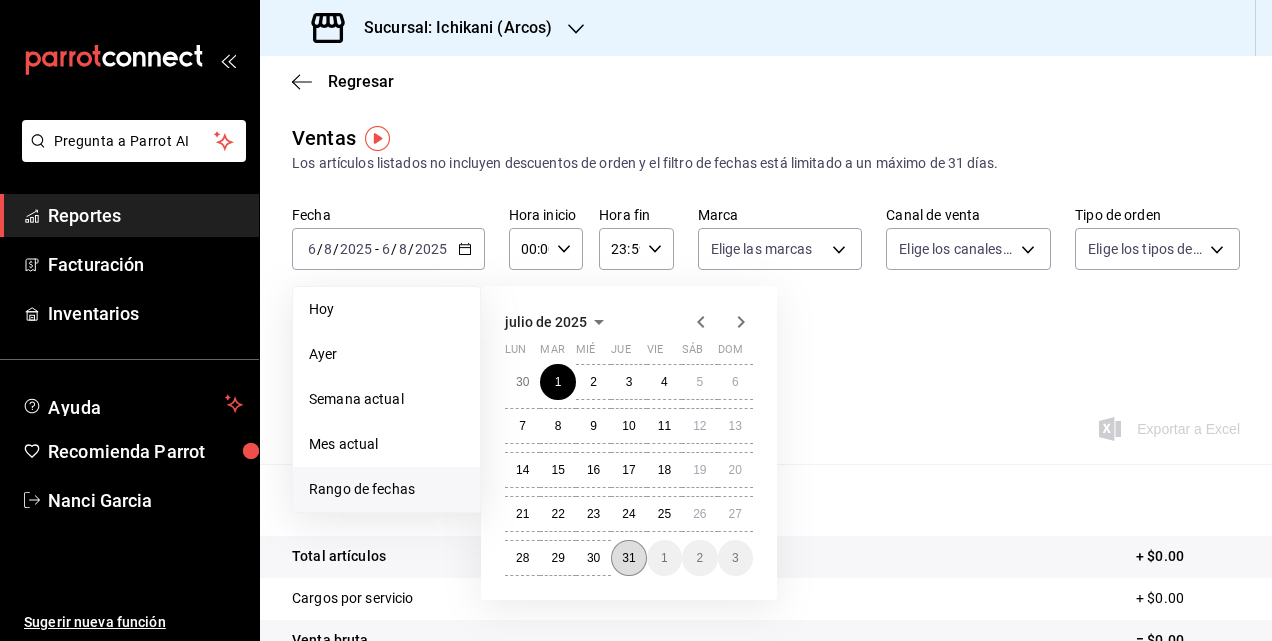 click on "31" at bounding box center [628, 558] 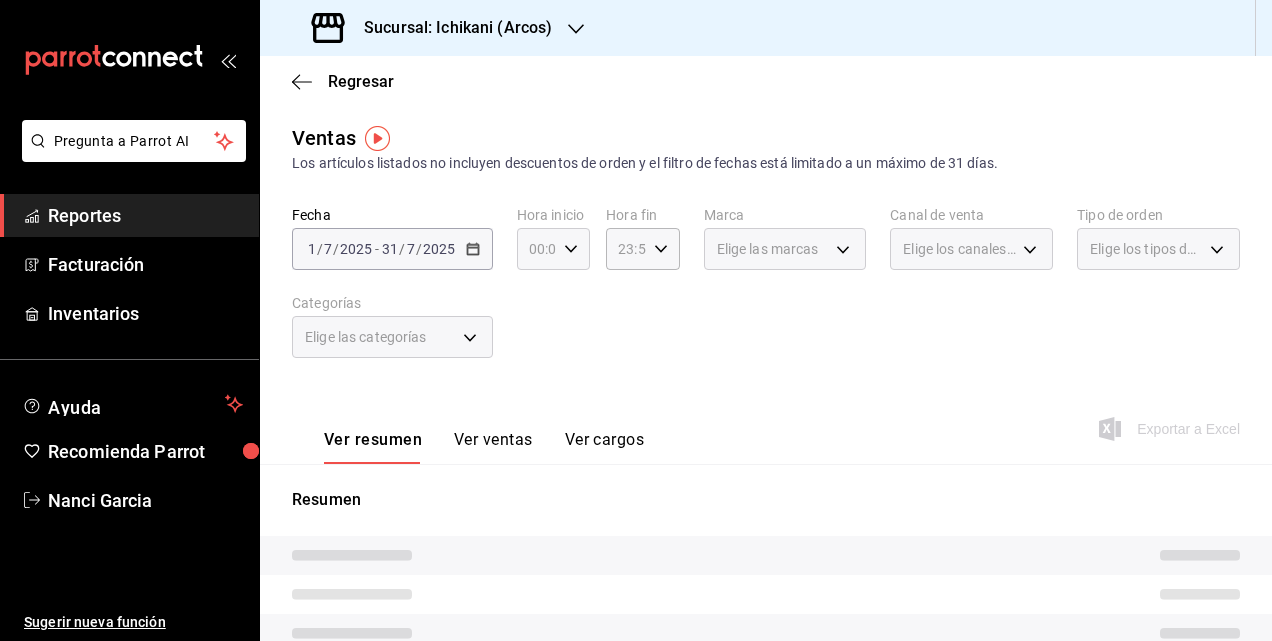 click on "00:00 Hora inicio" at bounding box center [553, 249] 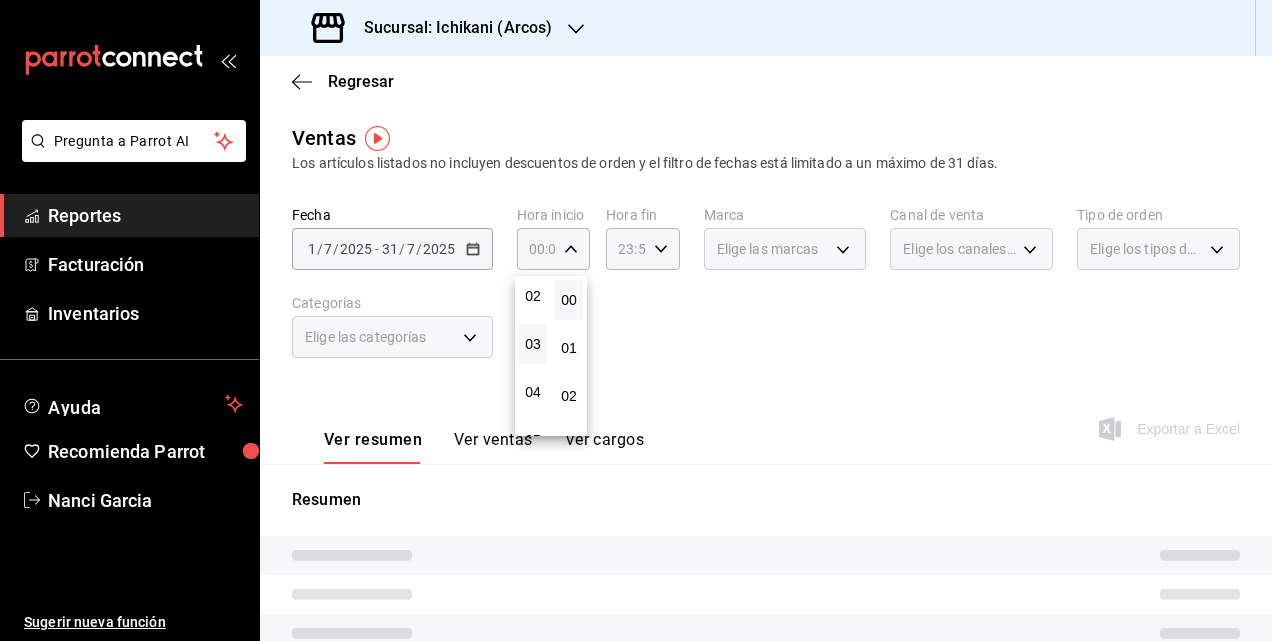 scroll, scrollTop: 200, scrollLeft: 0, axis: vertical 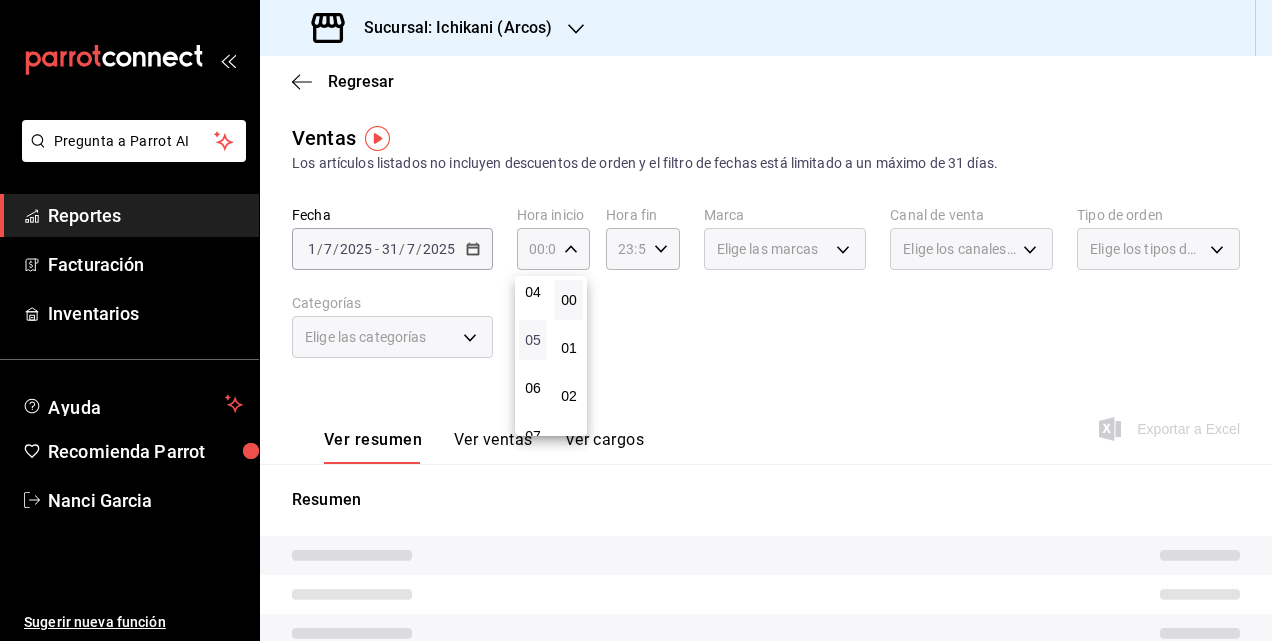 click on "05" at bounding box center [533, 340] 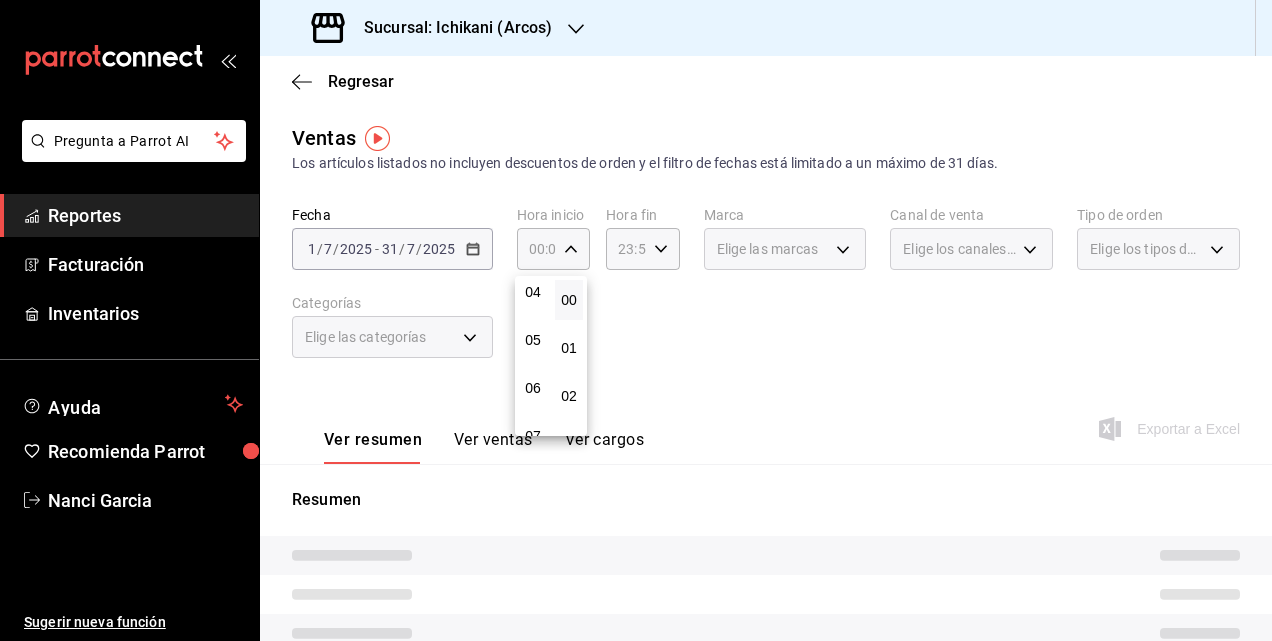 type on "05:00" 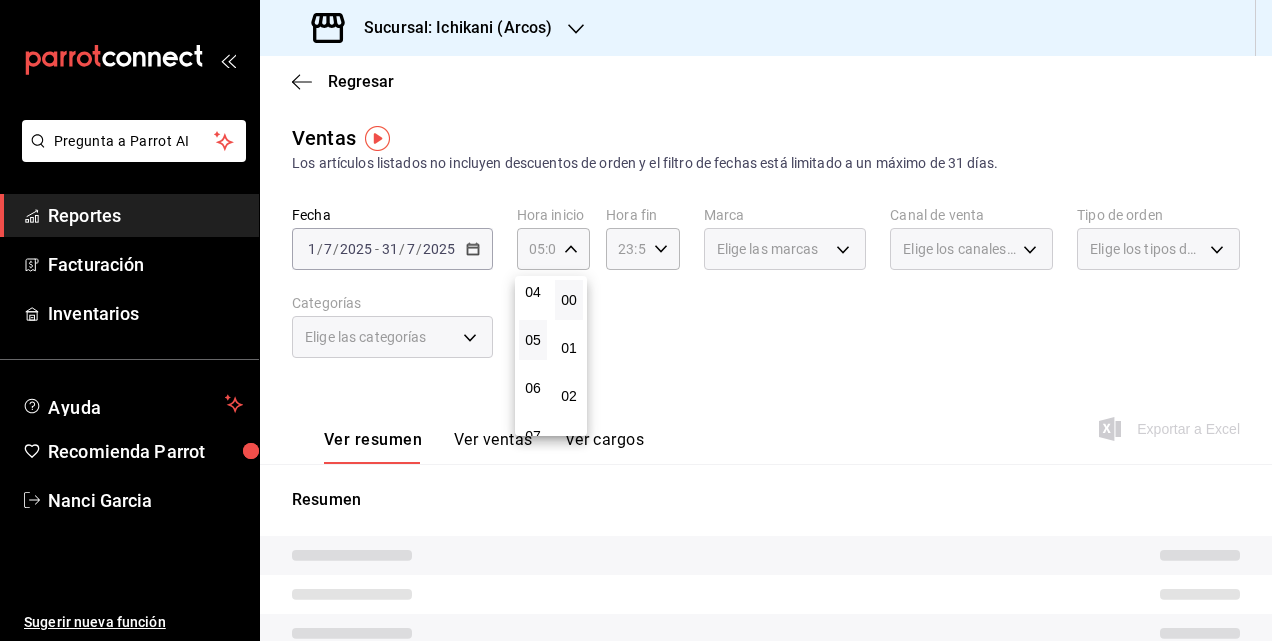 click at bounding box center (636, 320) 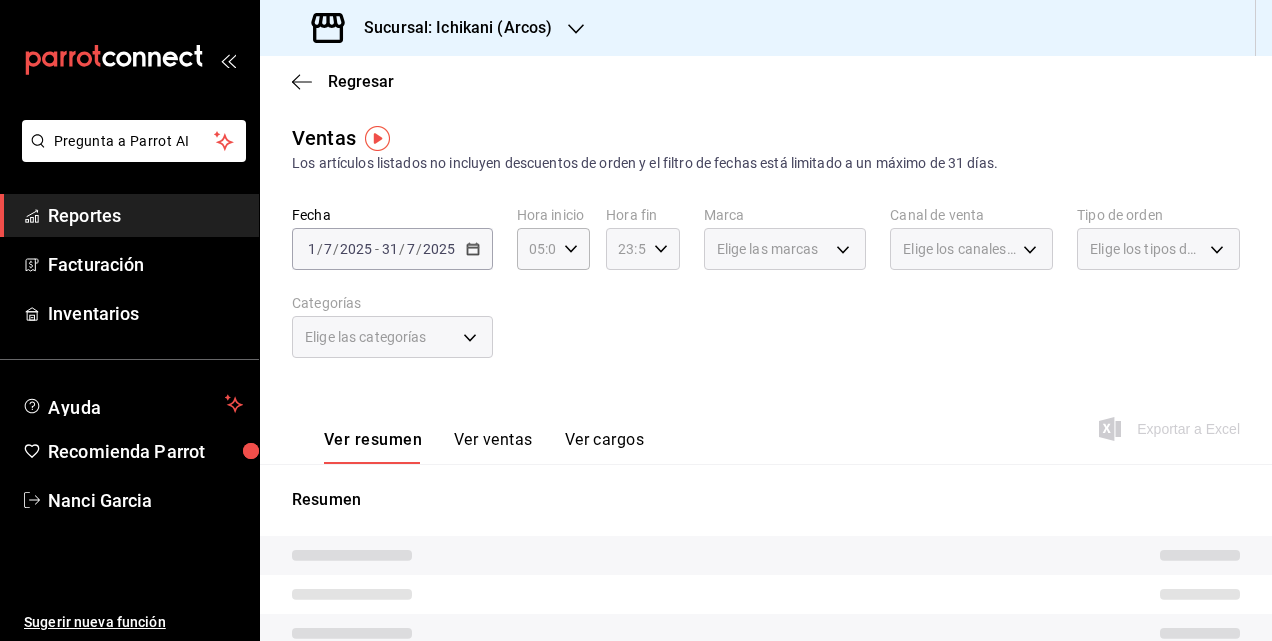 click 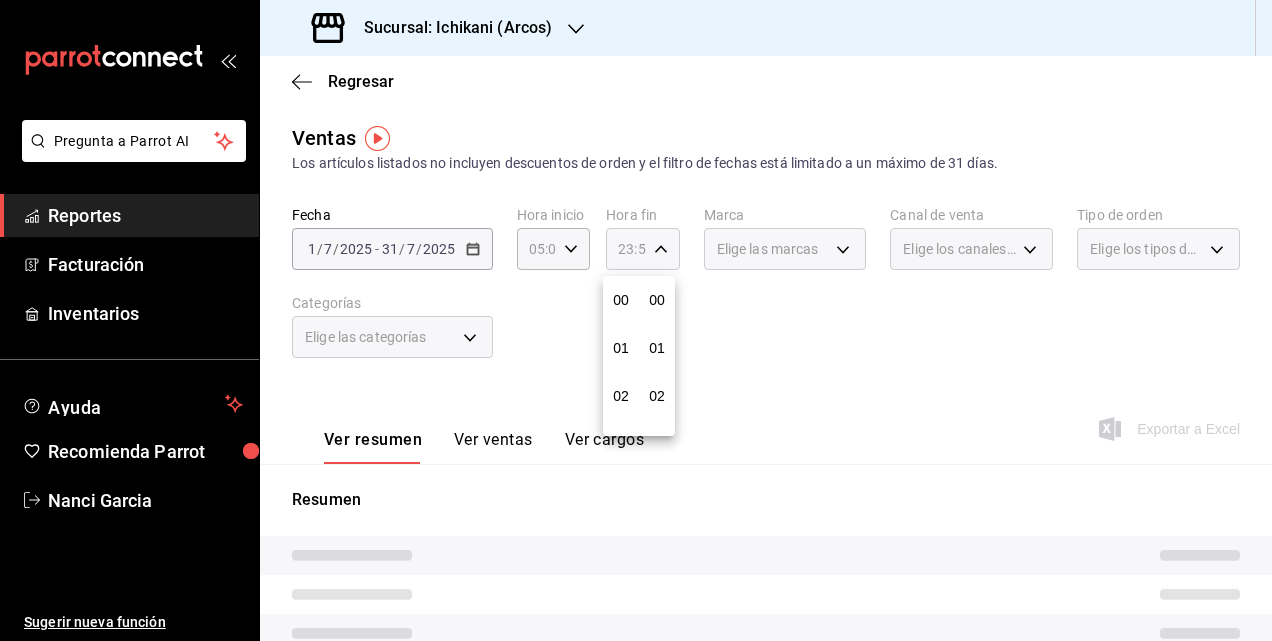 scroll, scrollTop: 992, scrollLeft: 0, axis: vertical 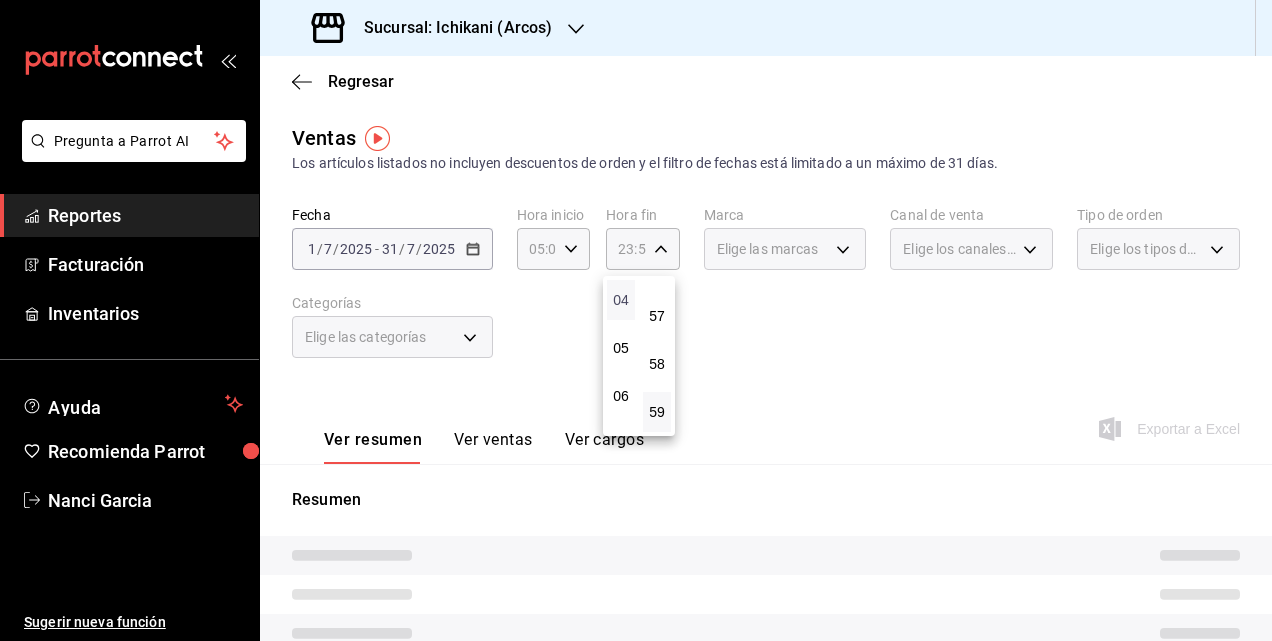 click on "04" at bounding box center [621, 300] 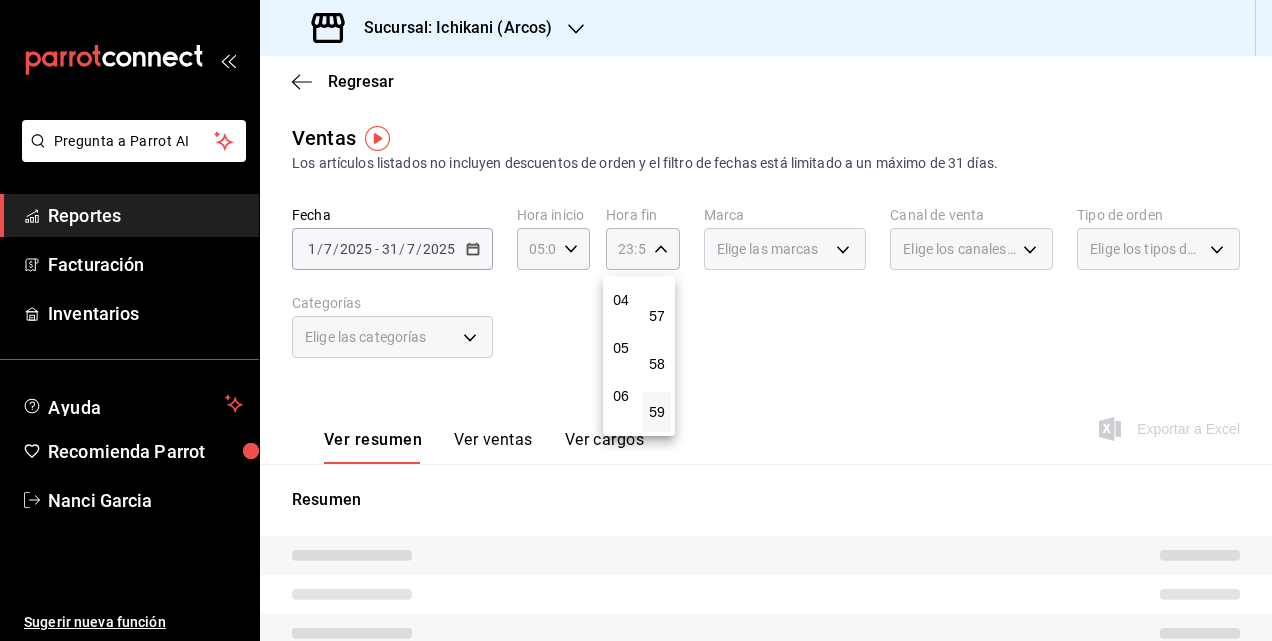 type on "04:59" 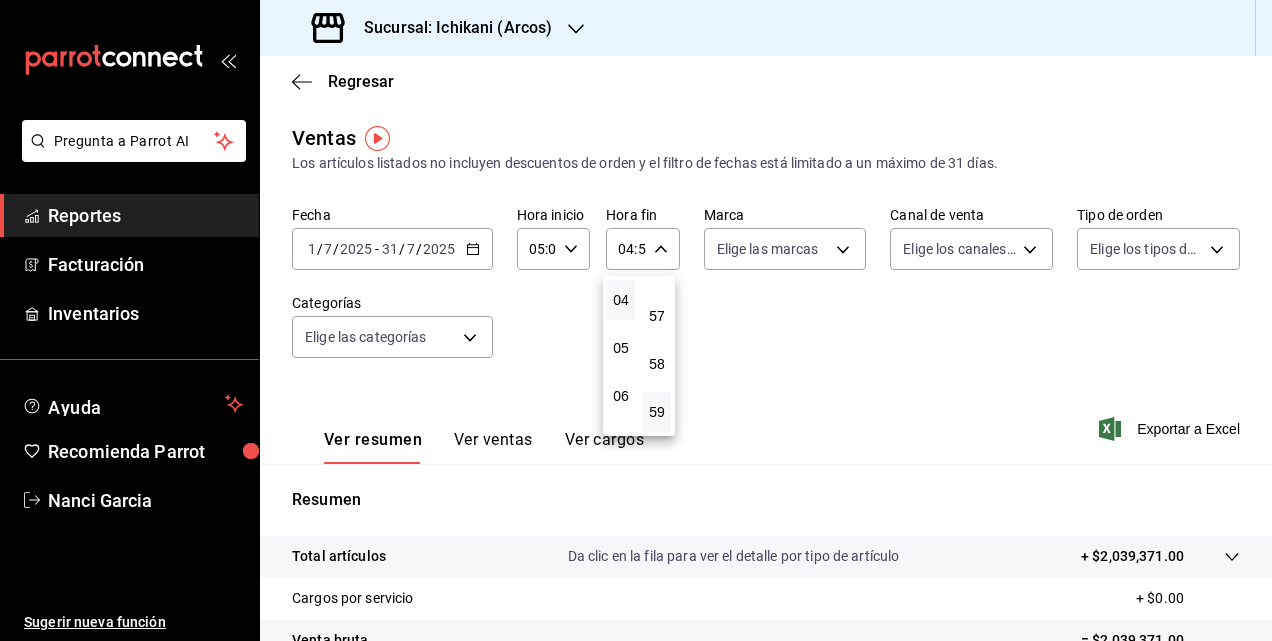 click at bounding box center (636, 320) 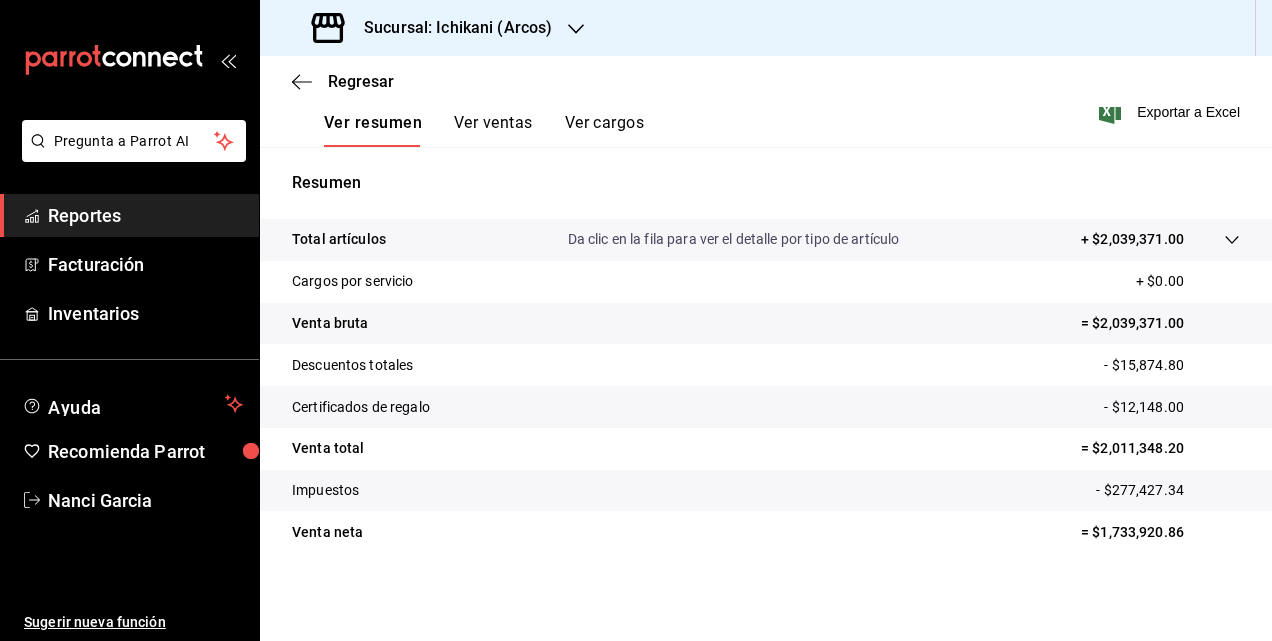 scroll, scrollTop: 117, scrollLeft: 0, axis: vertical 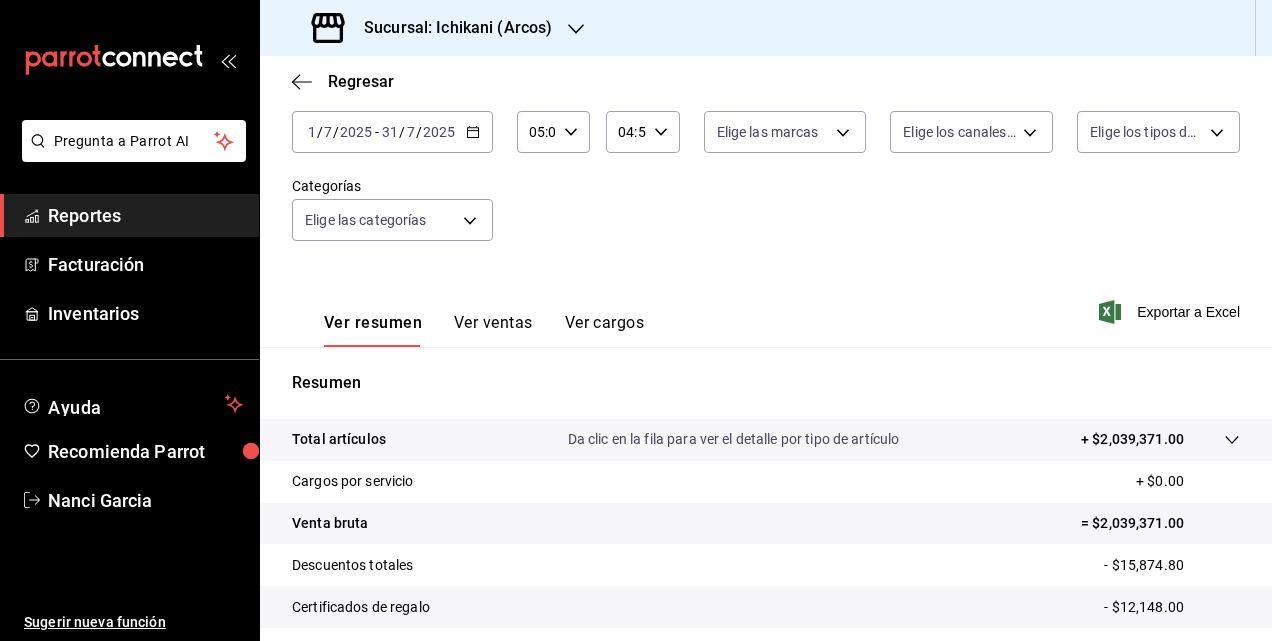 click on "Fecha [DATE] [DATE] - [DATE] Hora inicio 05:00 Hora inicio Hora fin 04:59 Hora fin Marca Elige las marcas Canal de venta Elige los canales de venta Tipo de orden Elige los tipos de orden Categorías Elige las categorías" at bounding box center [766, 177] 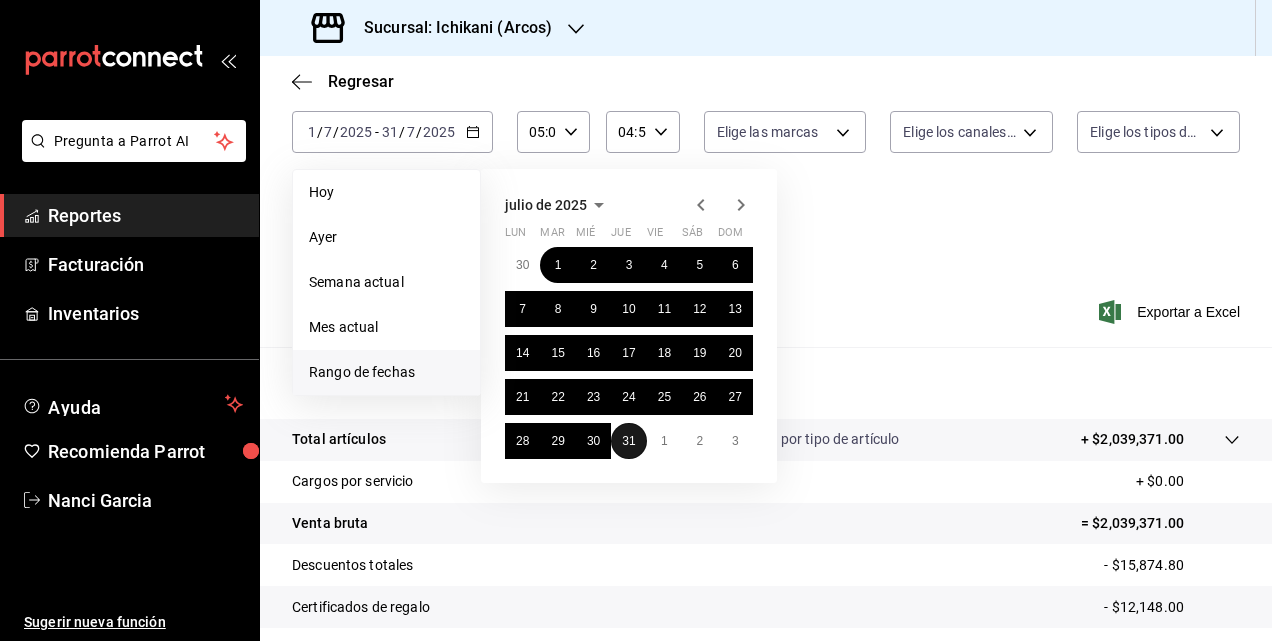 click on "31" at bounding box center [628, 441] 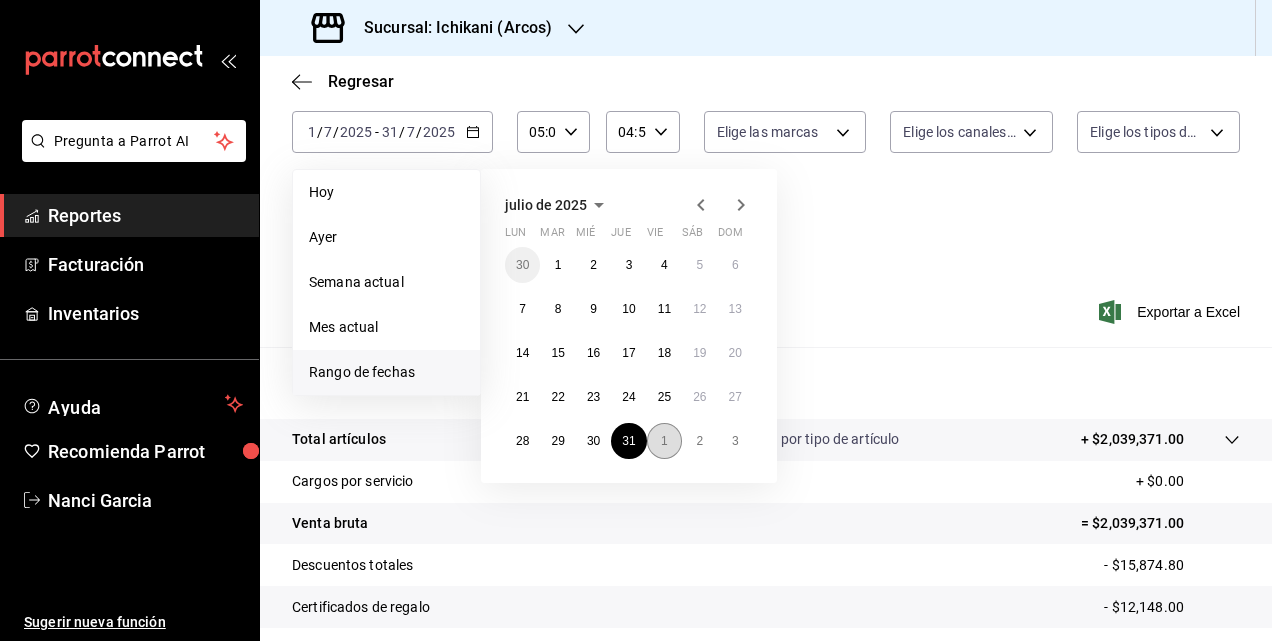 click on "1" at bounding box center [664, 441] 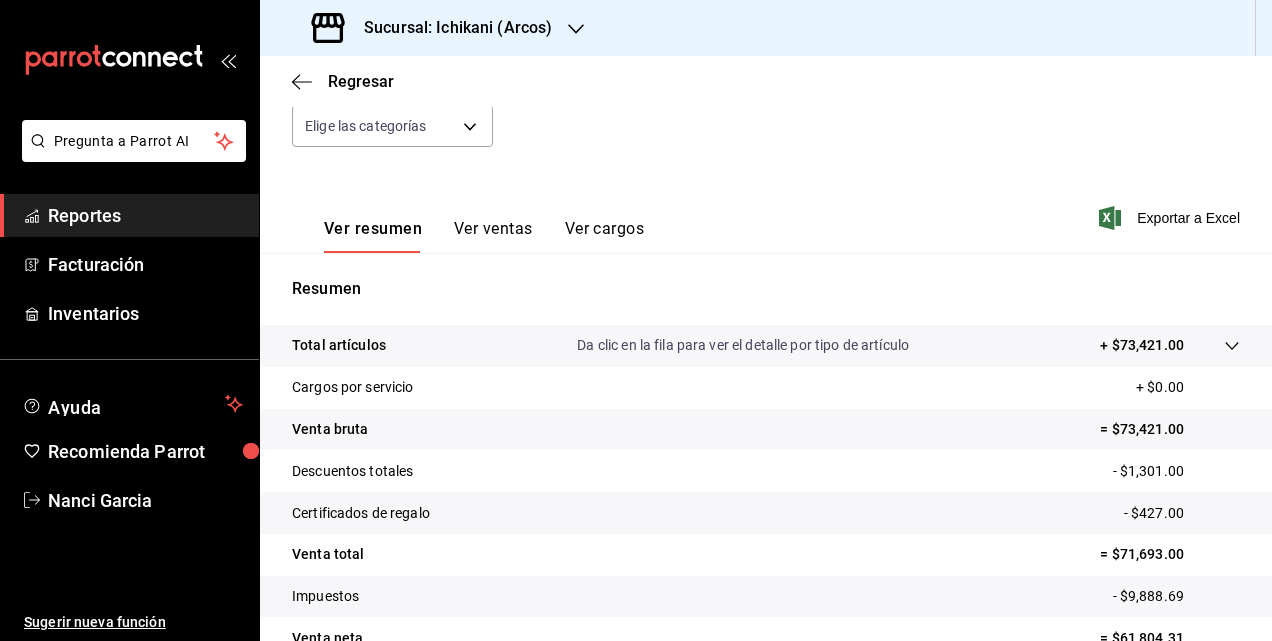 scroll, scrollTop: 317, scrollLeft: 0, axis: vertical 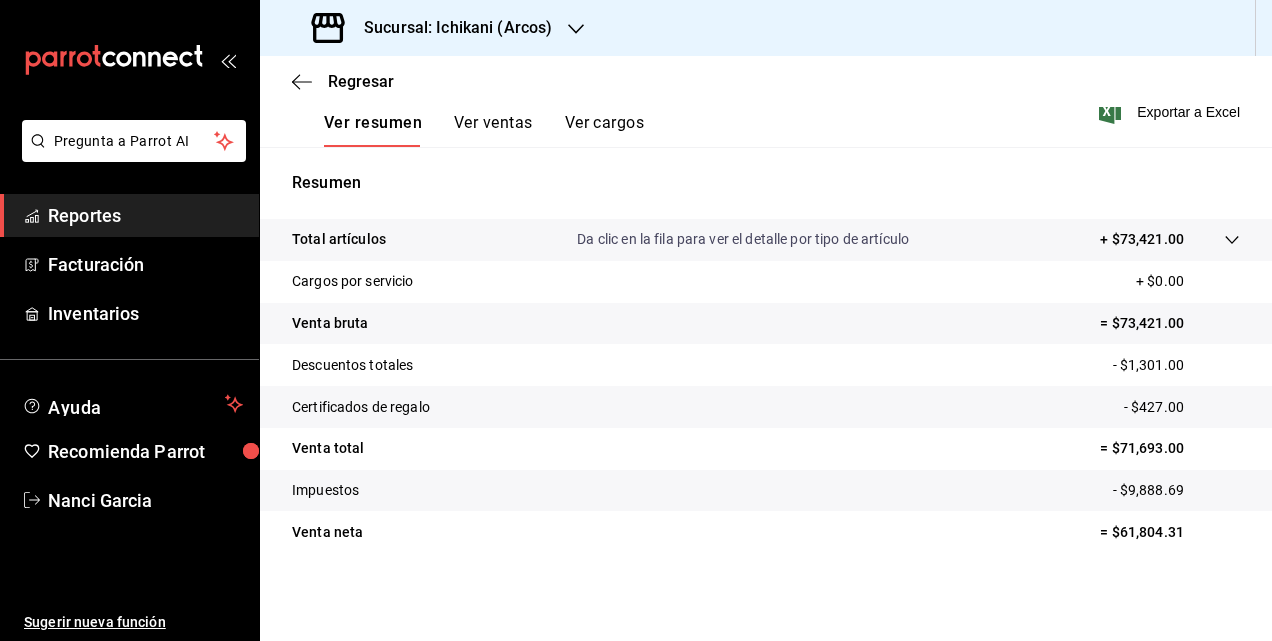 click on "Sucursal: Ichikani (Arcos)" at bounding box center (450, 28) 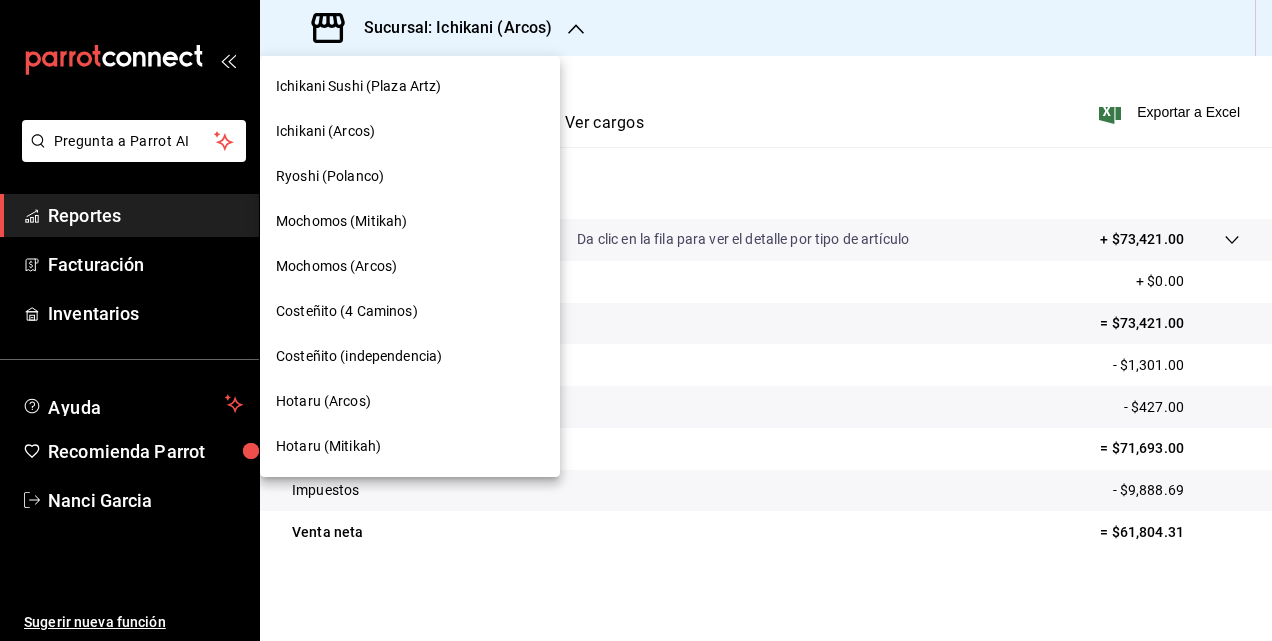 click on "Mochomos (Arcos)" at bounding box center (336, 266) 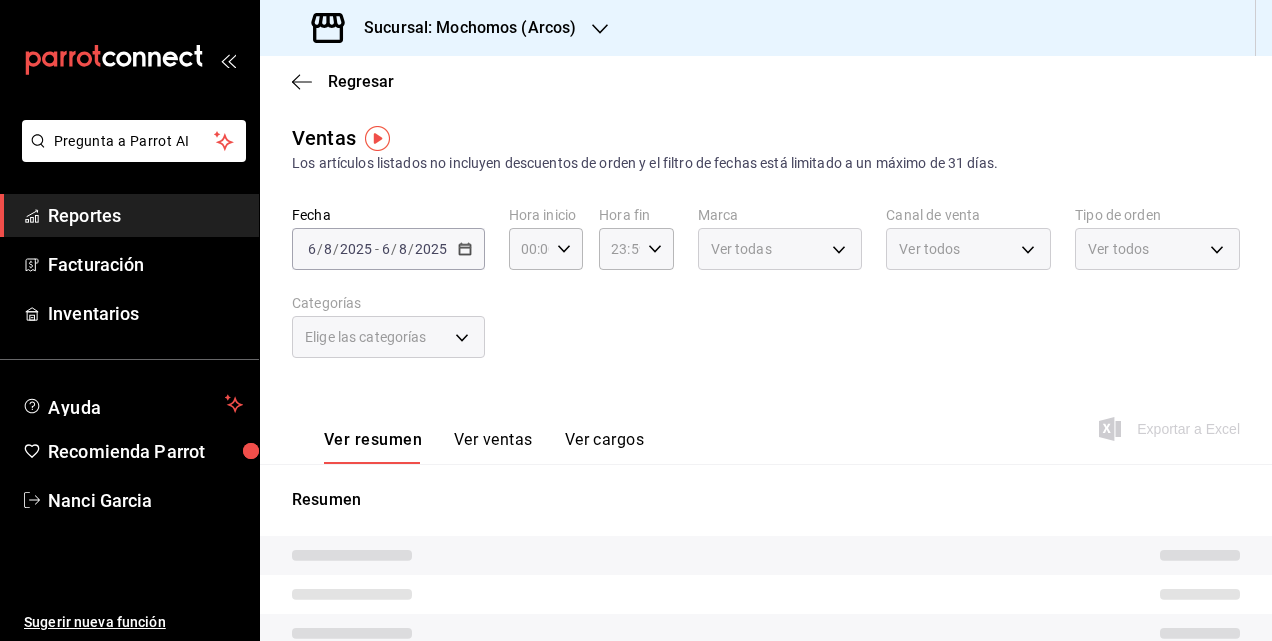 type on "05:00" 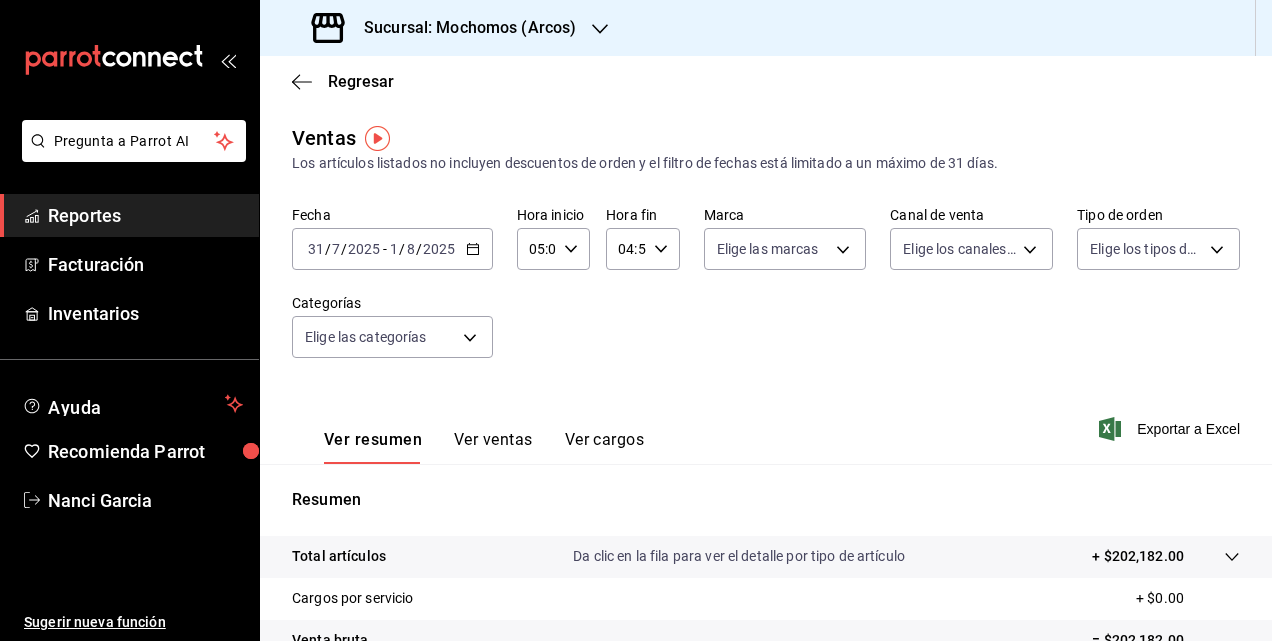 scroll, scrollTop: 0, scrollLeft: 0, axis: both 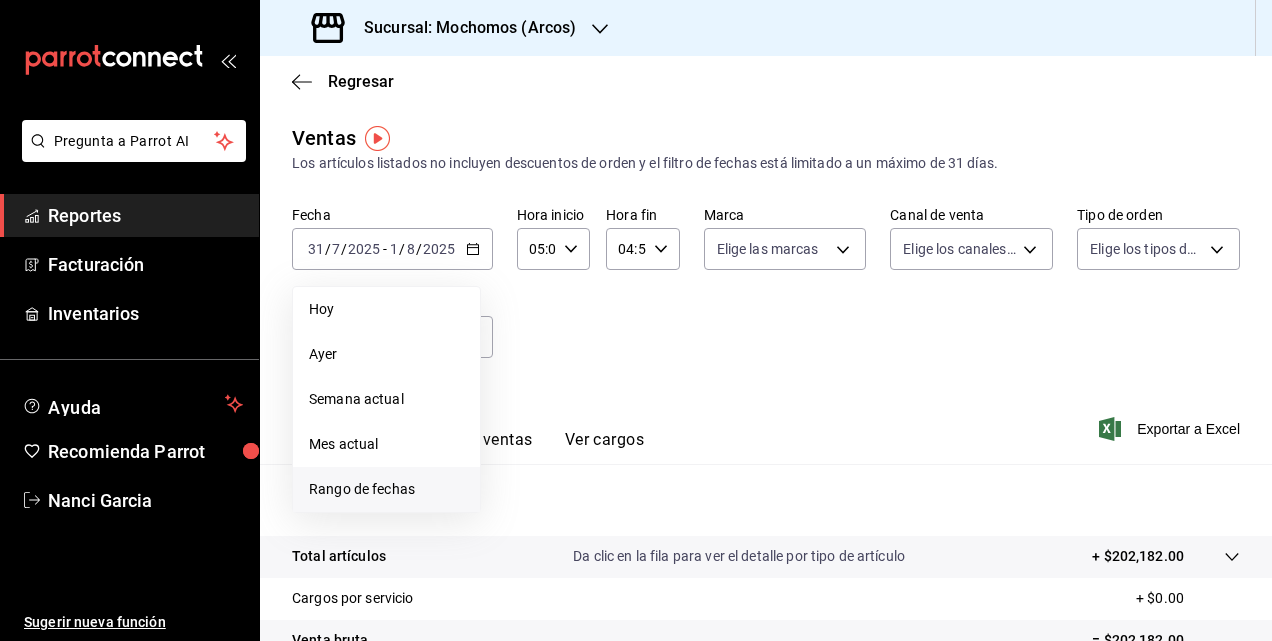 click on "Rango de fechas" at bounding box center (386, 489) 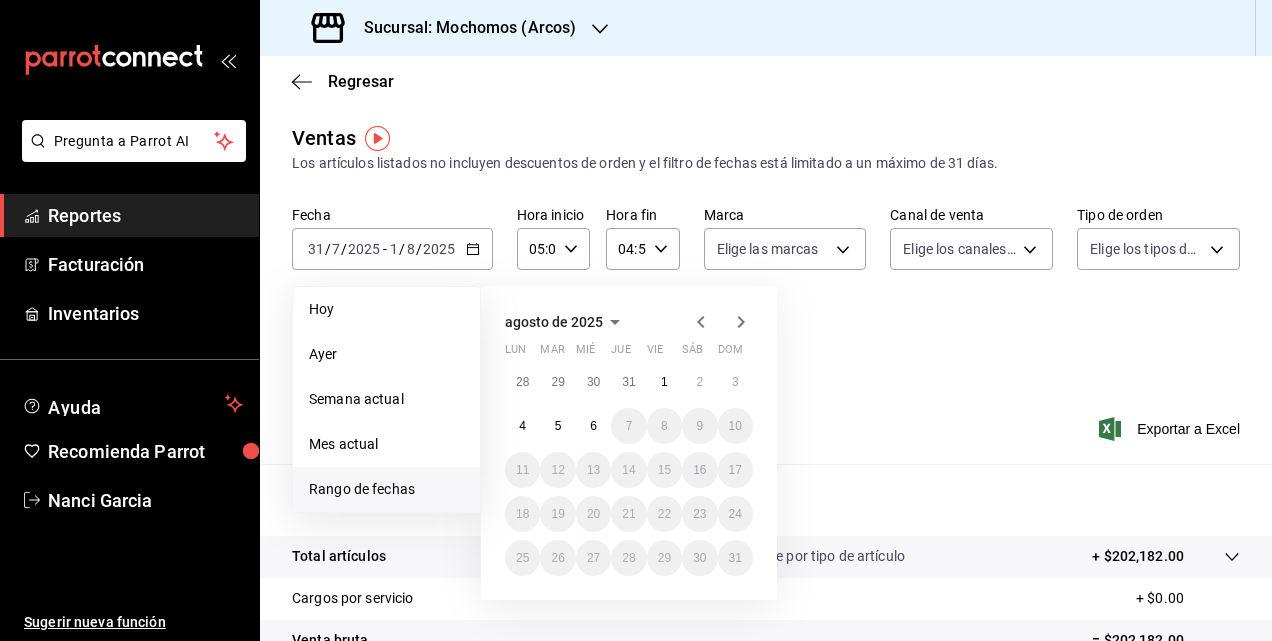 click 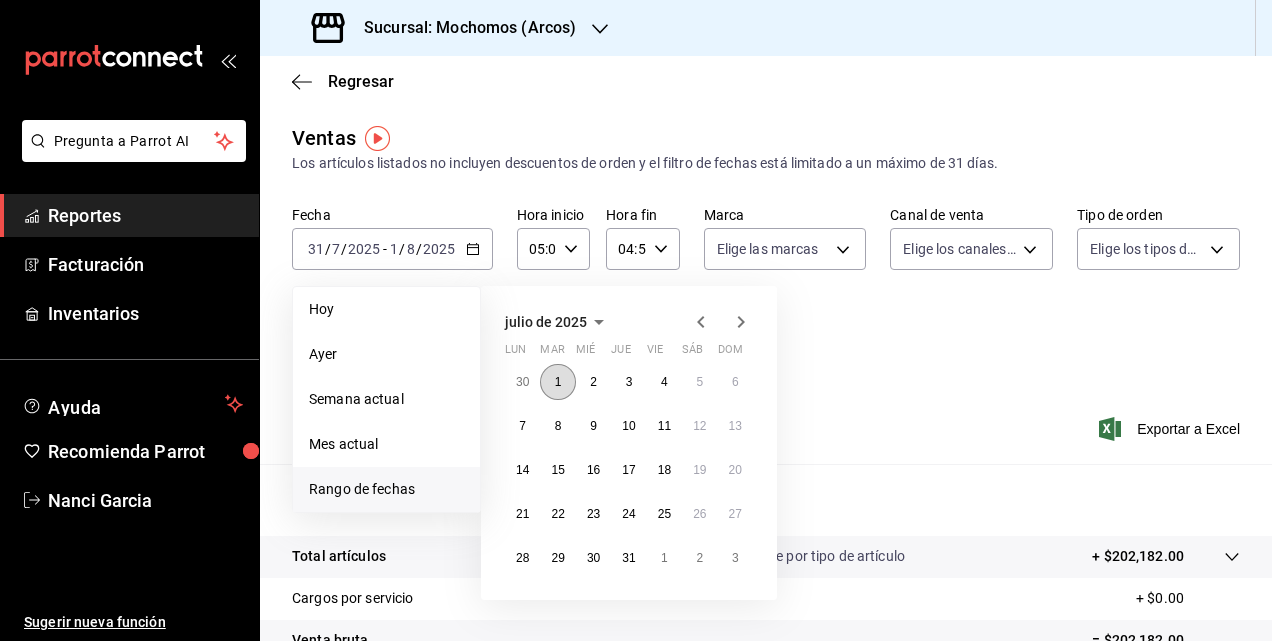 click on "1" at bounding box center (557, 382) 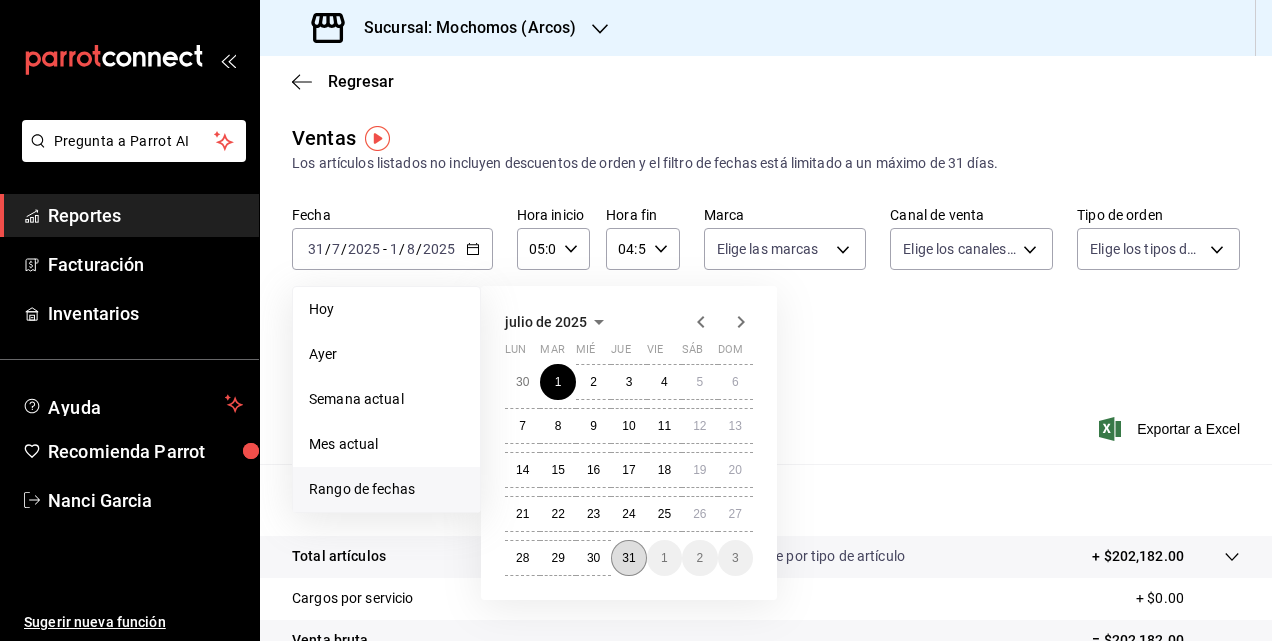 click on "31" at bounding box center (628, 558) 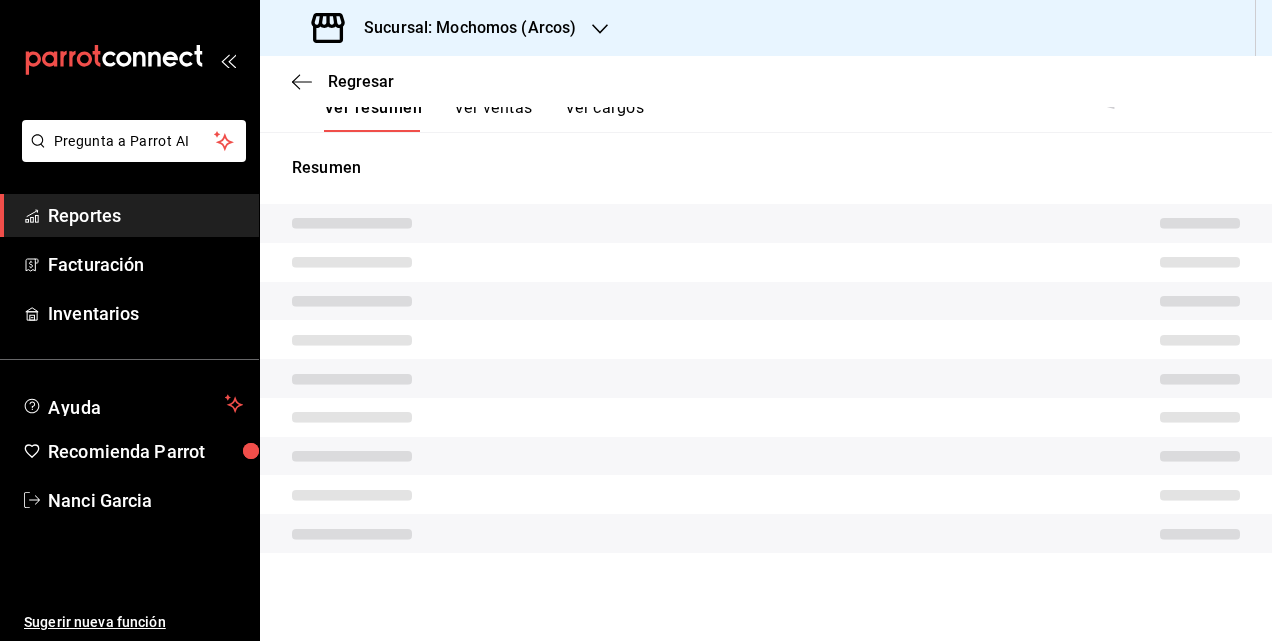 scroll, scrollTop: 317, scrollLeft: 0, axis: vertical 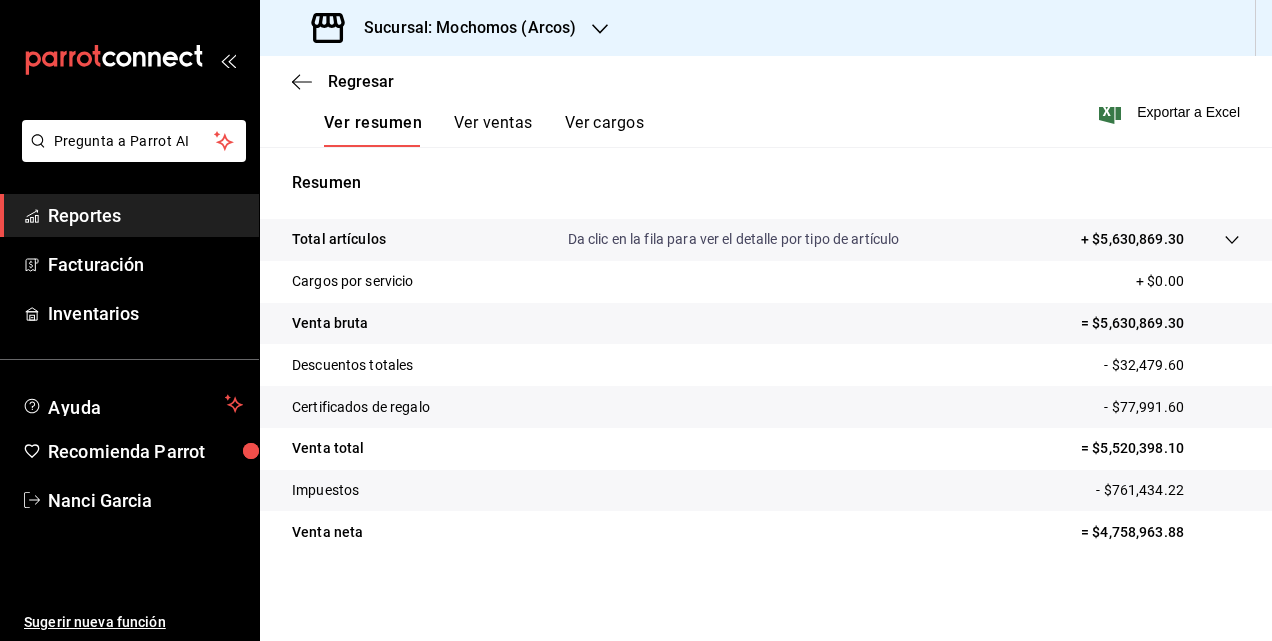 click on "Sucursal: Mochomos (Arcos)" at bounding box center [462, 28] 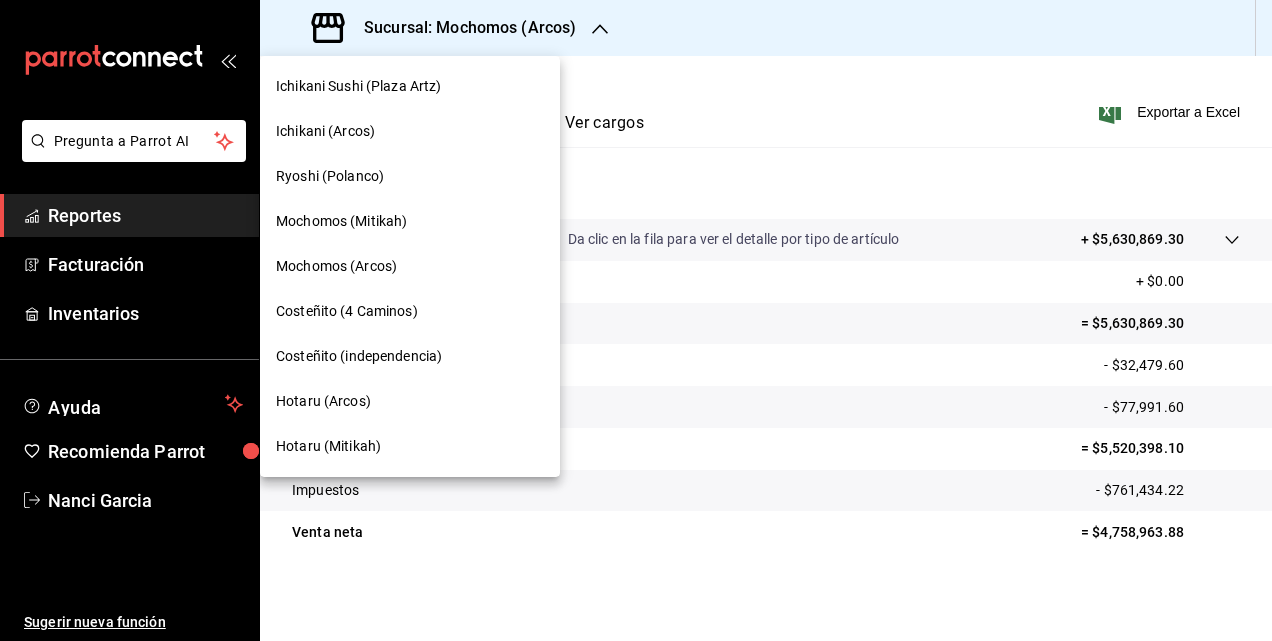 click on "Hotaru (Arcos)" at bounding box center [410, 401] 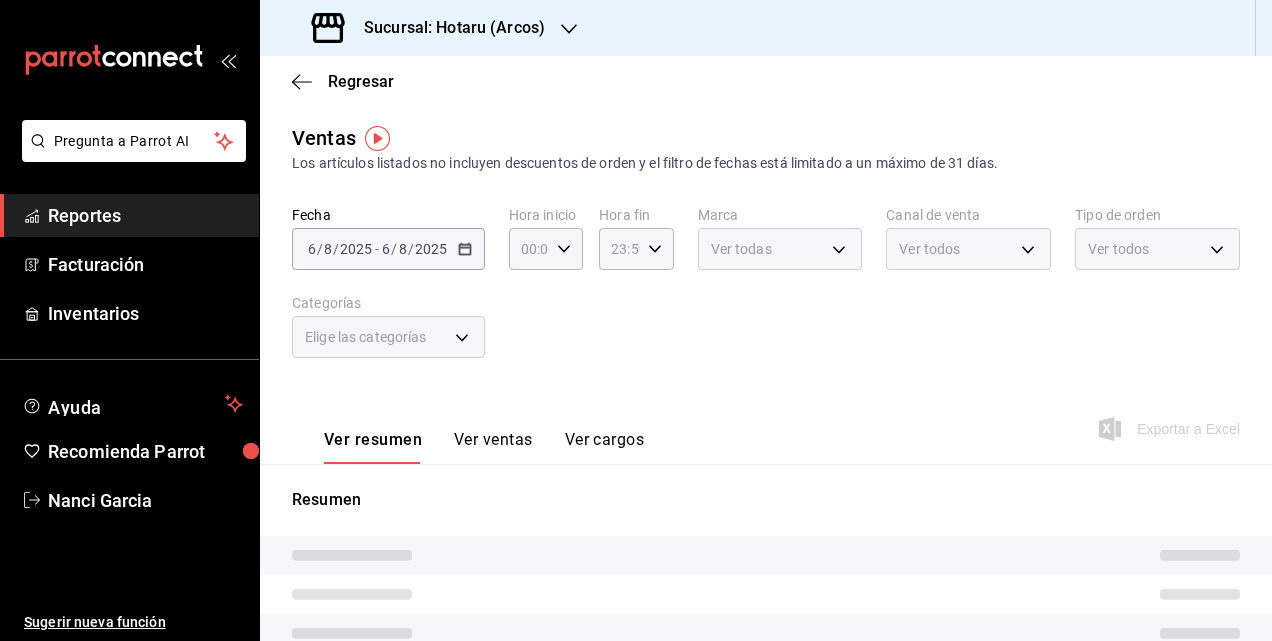 type on "05:00" 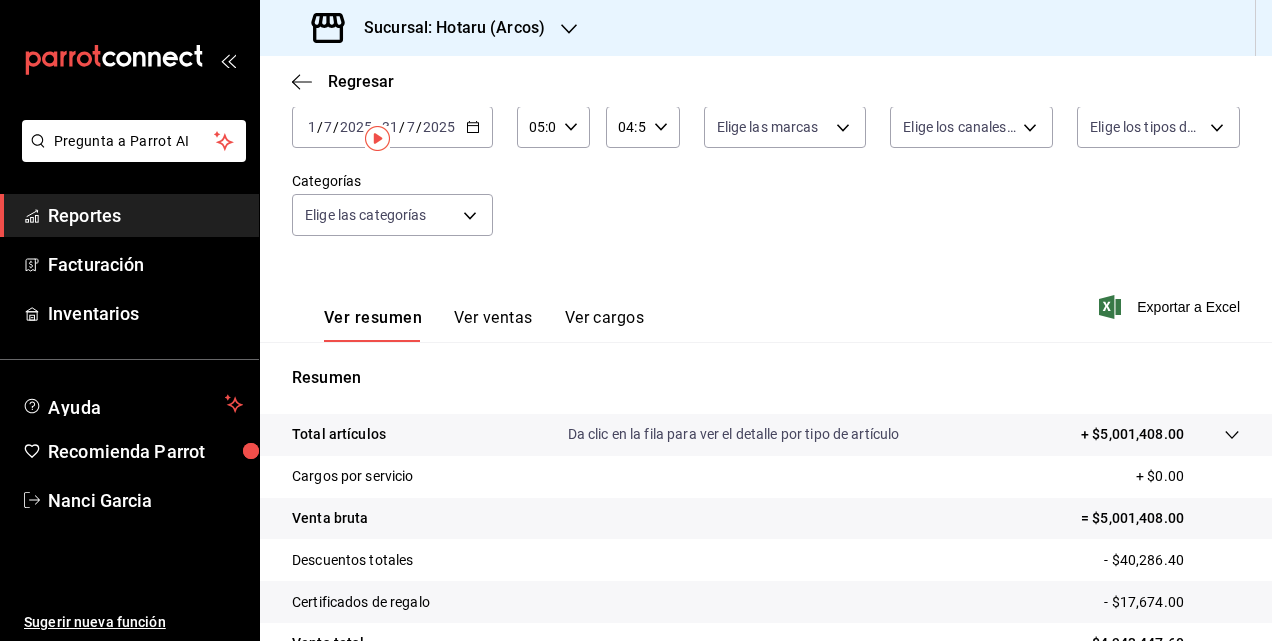 scroll, scrollTop: 0, scrollLeft: 0, axis: both 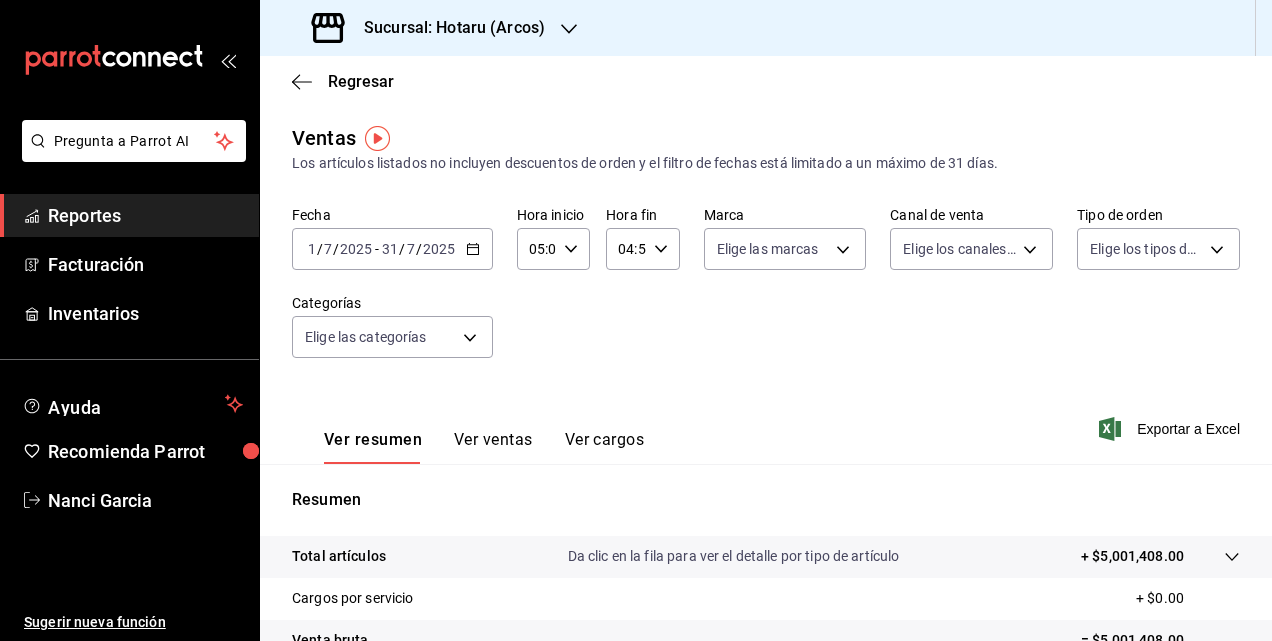 click on "2025-07-01 1 / 7 / 2025 - 2025-07-31 31 / 7 / 2025" at bounding box center (392, 249) 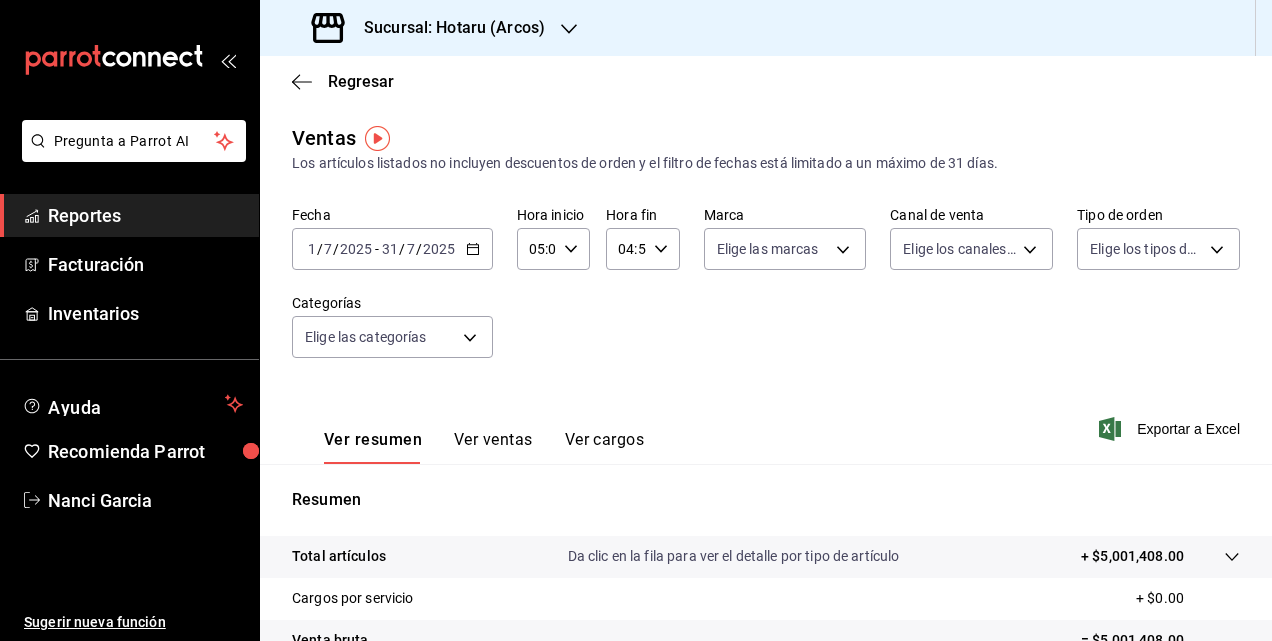 click on "Fecha [DATE] [DATE] - [DATE] Hora inicio 05:00 Hora inicio Hora fin 04:59 Hora fin Marca Elige las marcas Canal de venta Elige los canales de venta Tipo de orden Elige los tipos de orden Categorías Elige las categorías" at bounding box center (766, 294) 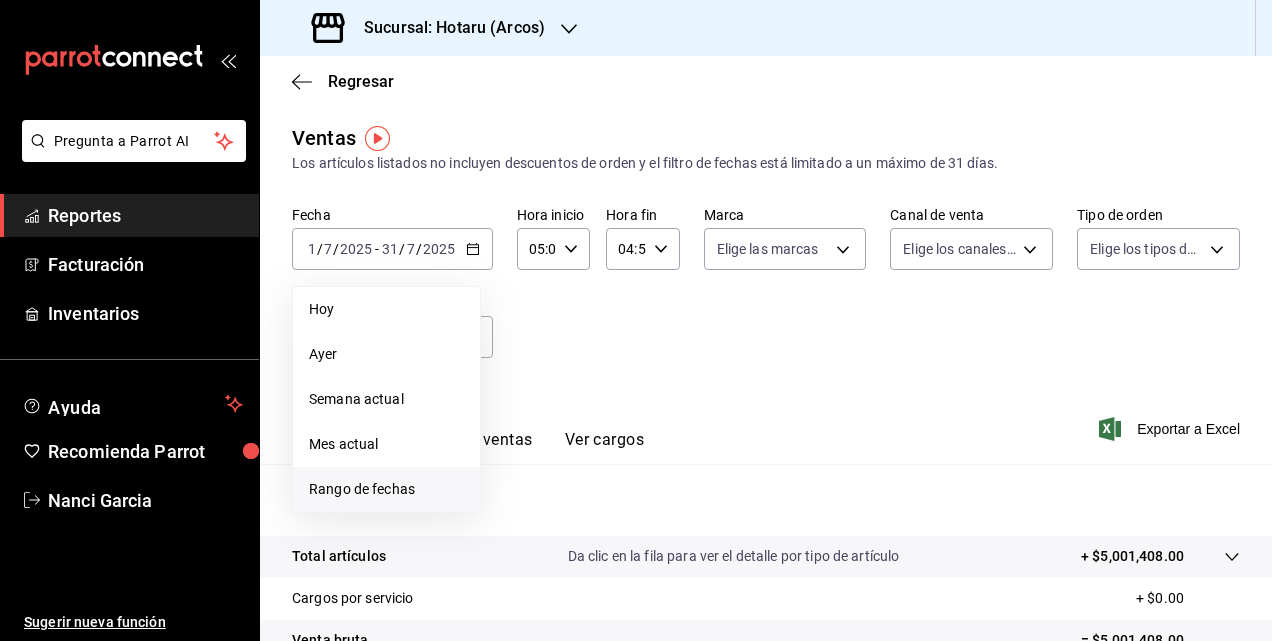click on "Rango de fechas" at bounding box center (386, 489) 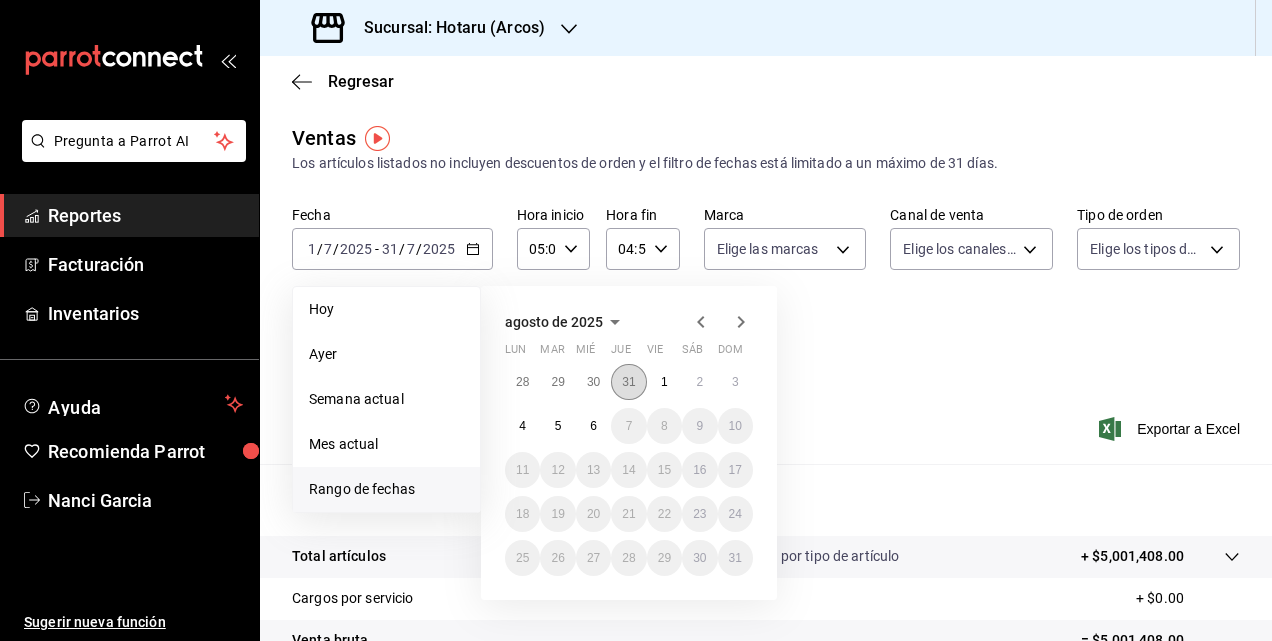 click on "31" at bounding box center [628, 382] 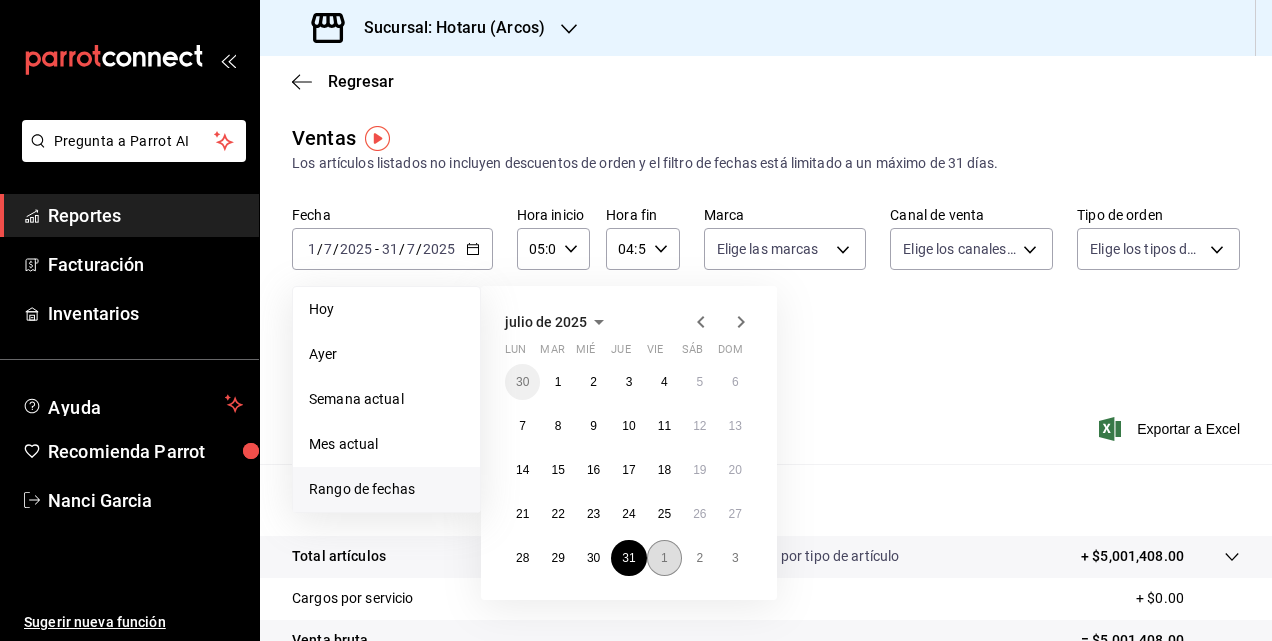 click on "1" at bounding box center (664, 558) 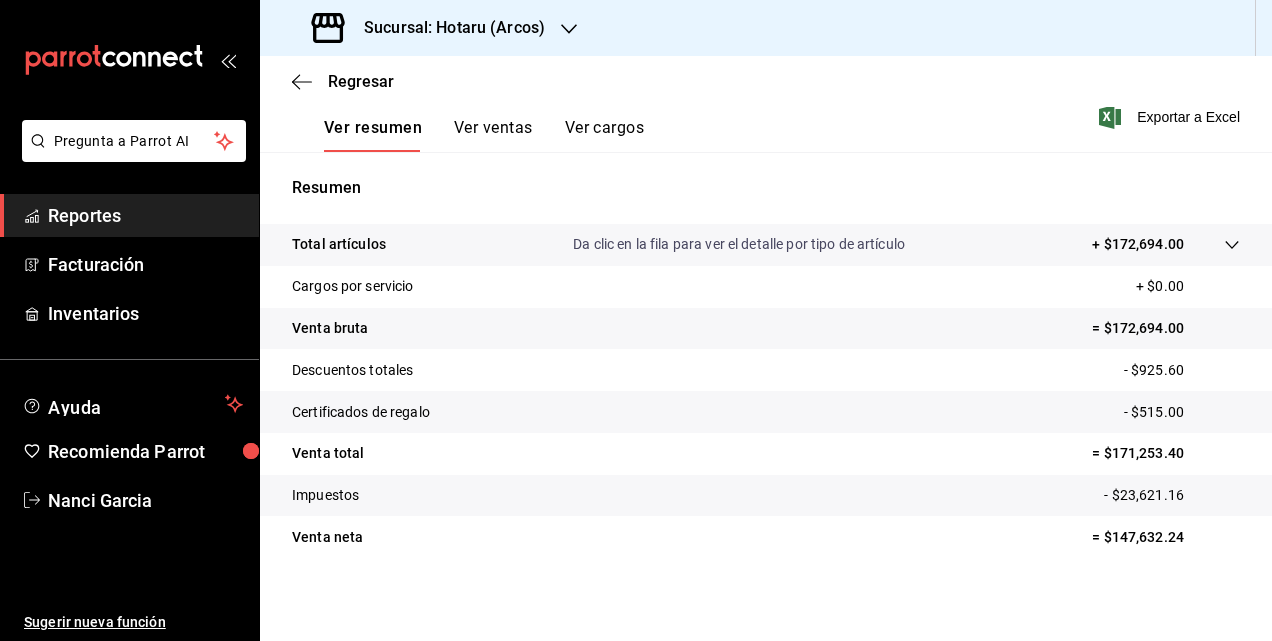 scroll, scrollTop: 317, scrollLeft: 0, axis: vertical 